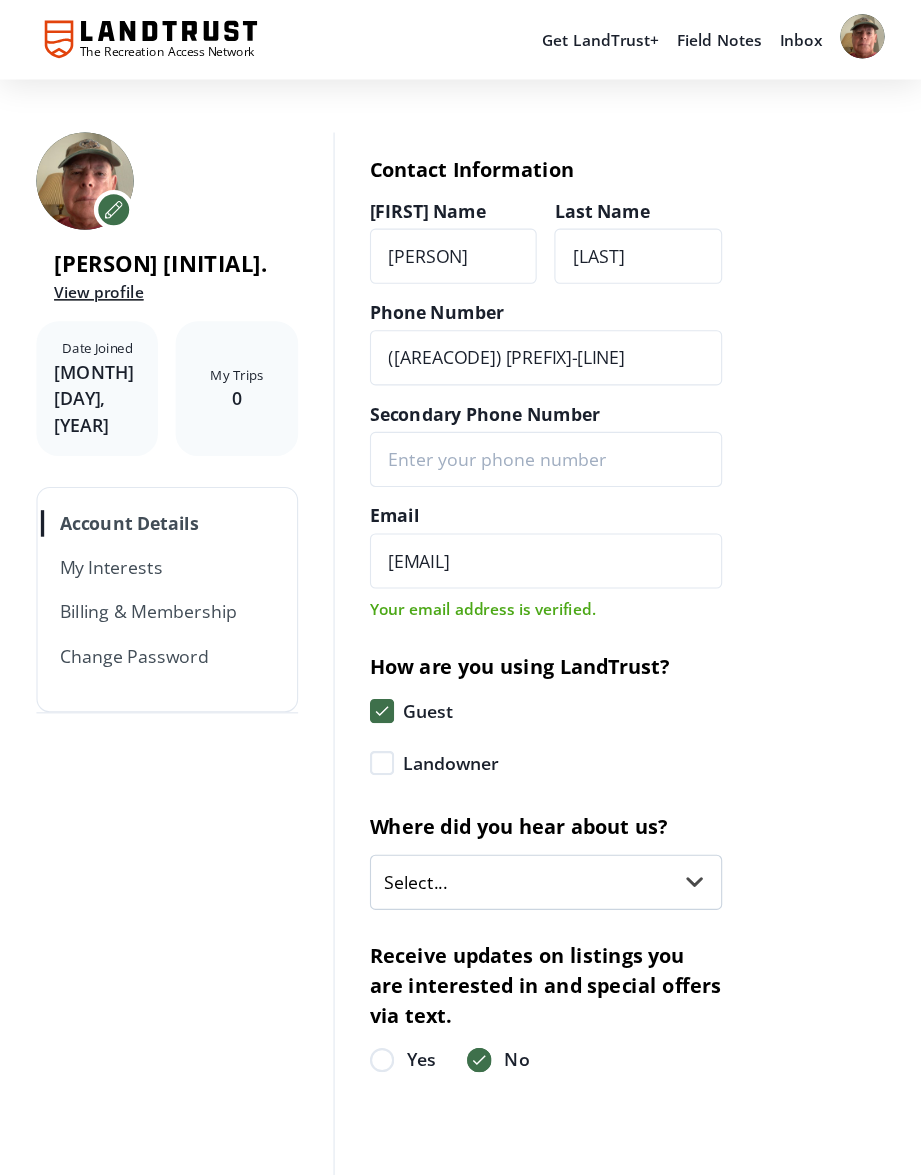 scroll, scrollTop: 14, scrollLeft: 0, axis: vertical 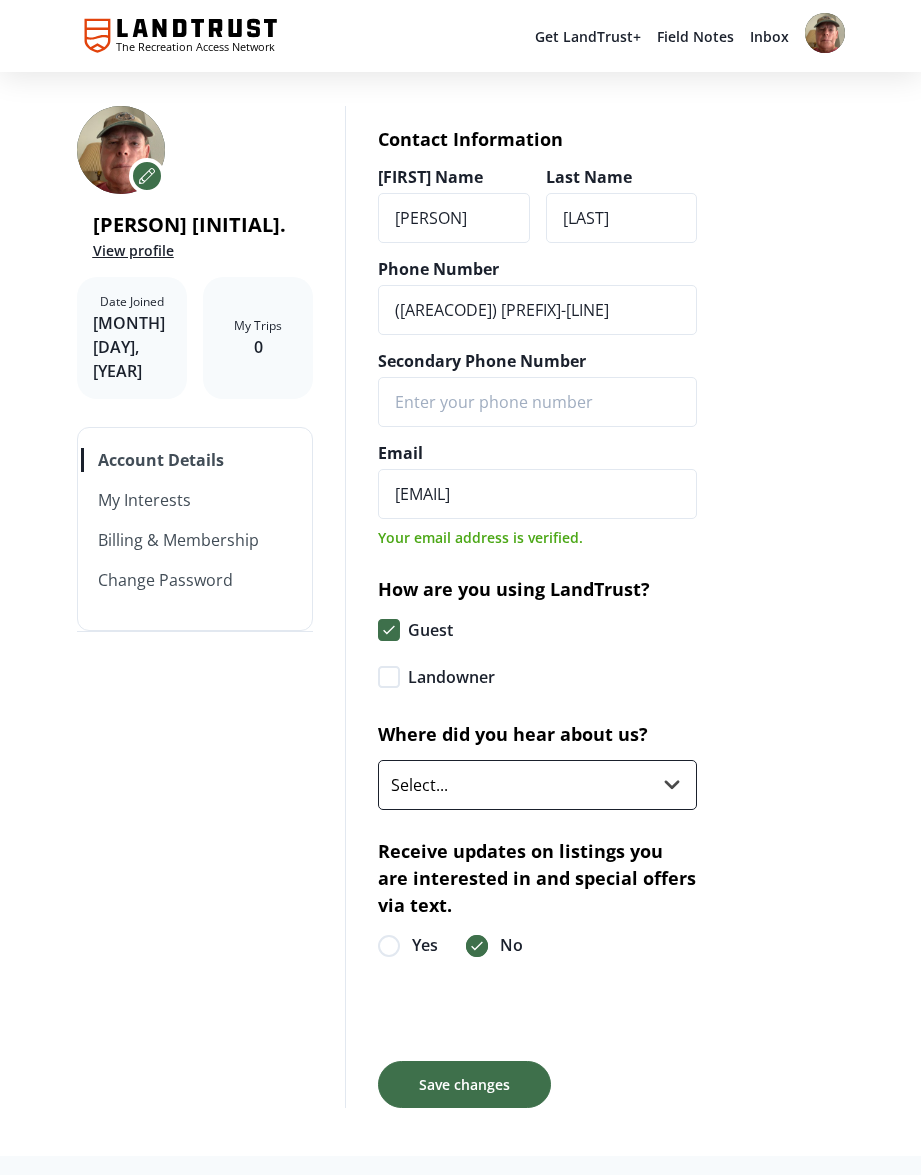 click on "Select... Influencer/LandTrust Partner Agricultural Organization Conservation Group Email Family, Friends, or Neighbors In Person Event LandTrust Podcast LandTrust Trip Guest Online Forum Podcast or Radio Print Media Social Media Web Ad Other" at bounding box center (537, 785) 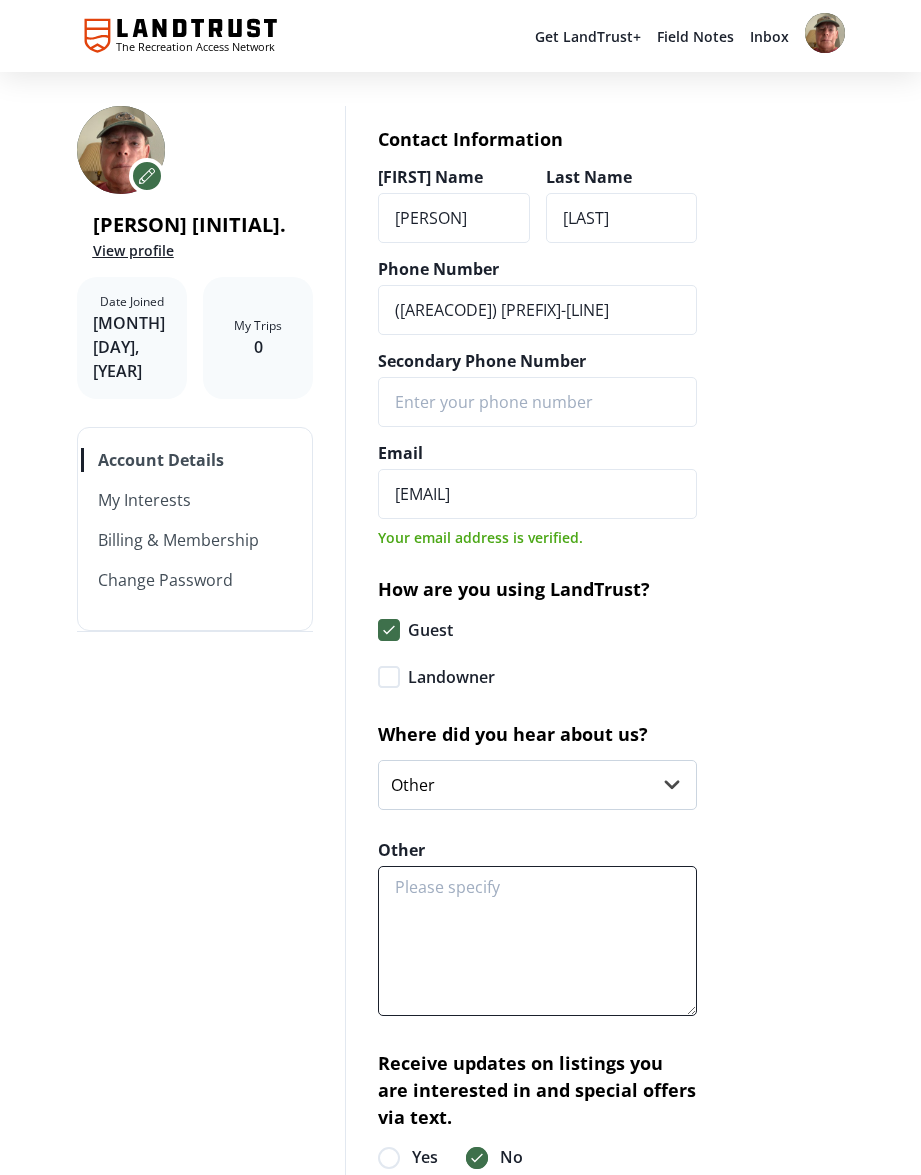 click on "Other" at bounding box center [537, 941] 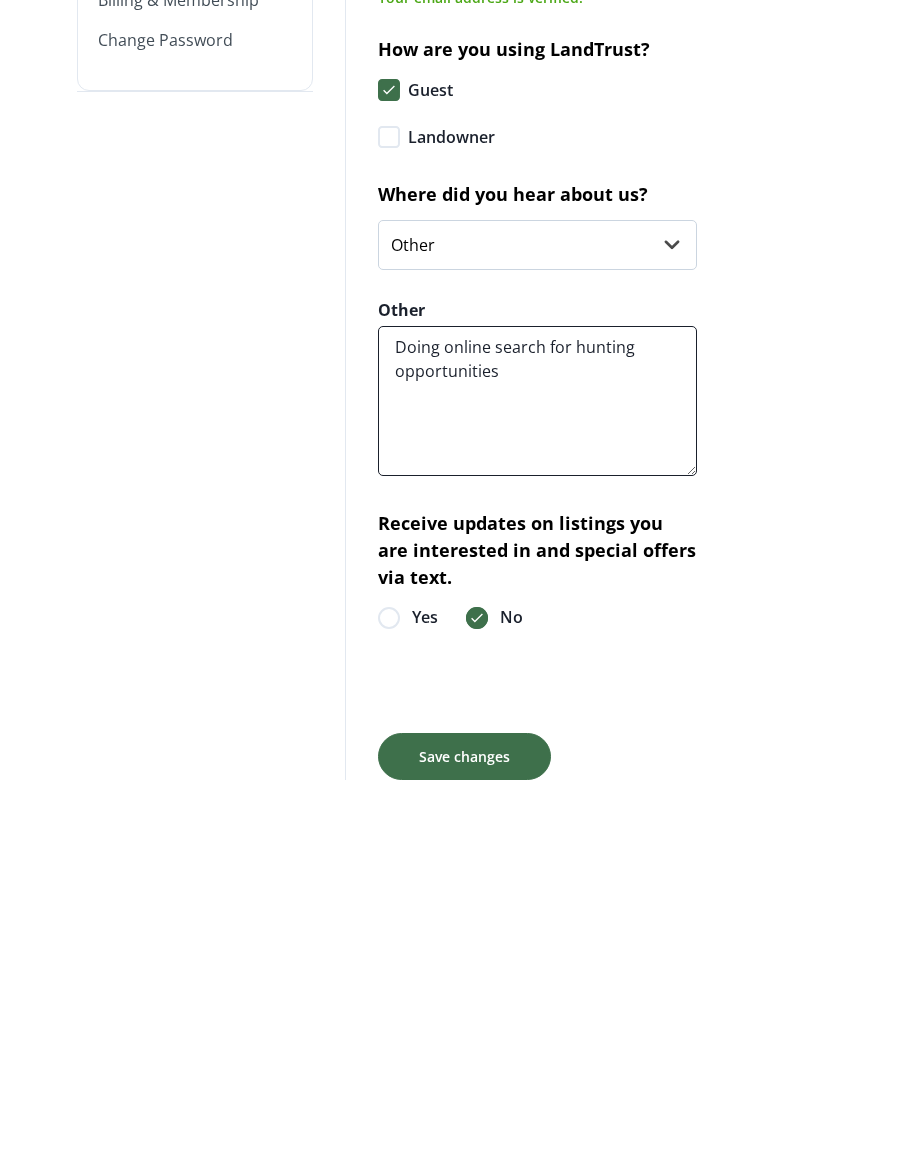 type on "Doing online search for hunting opportunities" 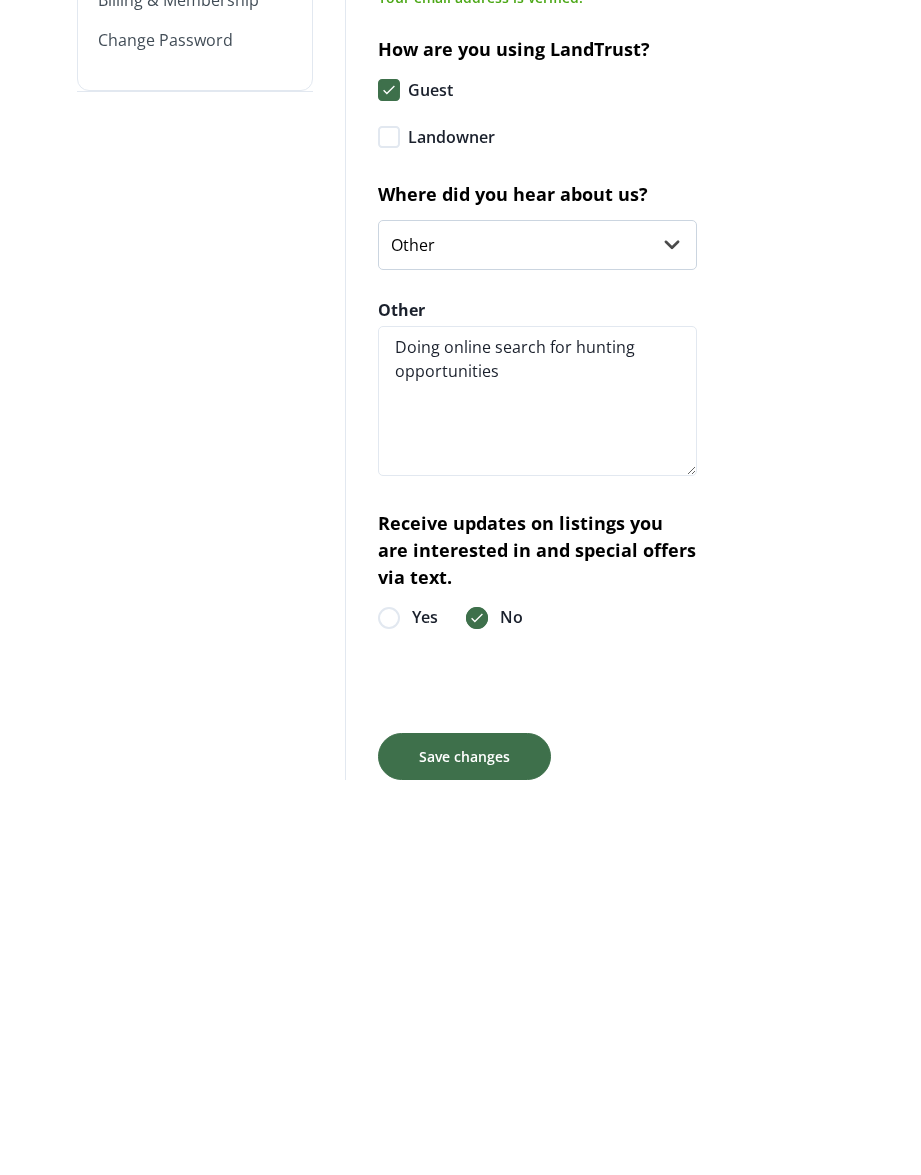click on "Save changes" at bounding box center (464, 1131) 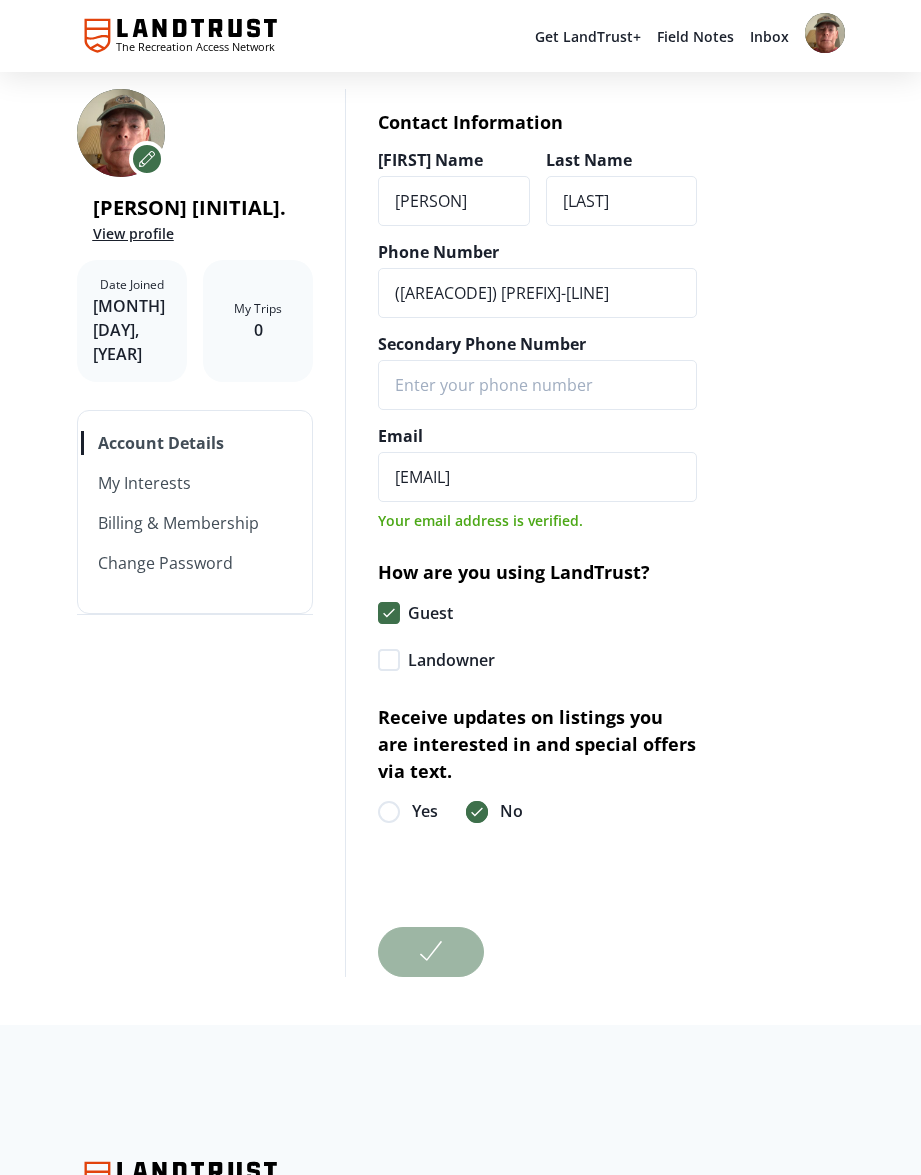 scroll, scrollTop: 0, scrollLeft: 0, axis: both 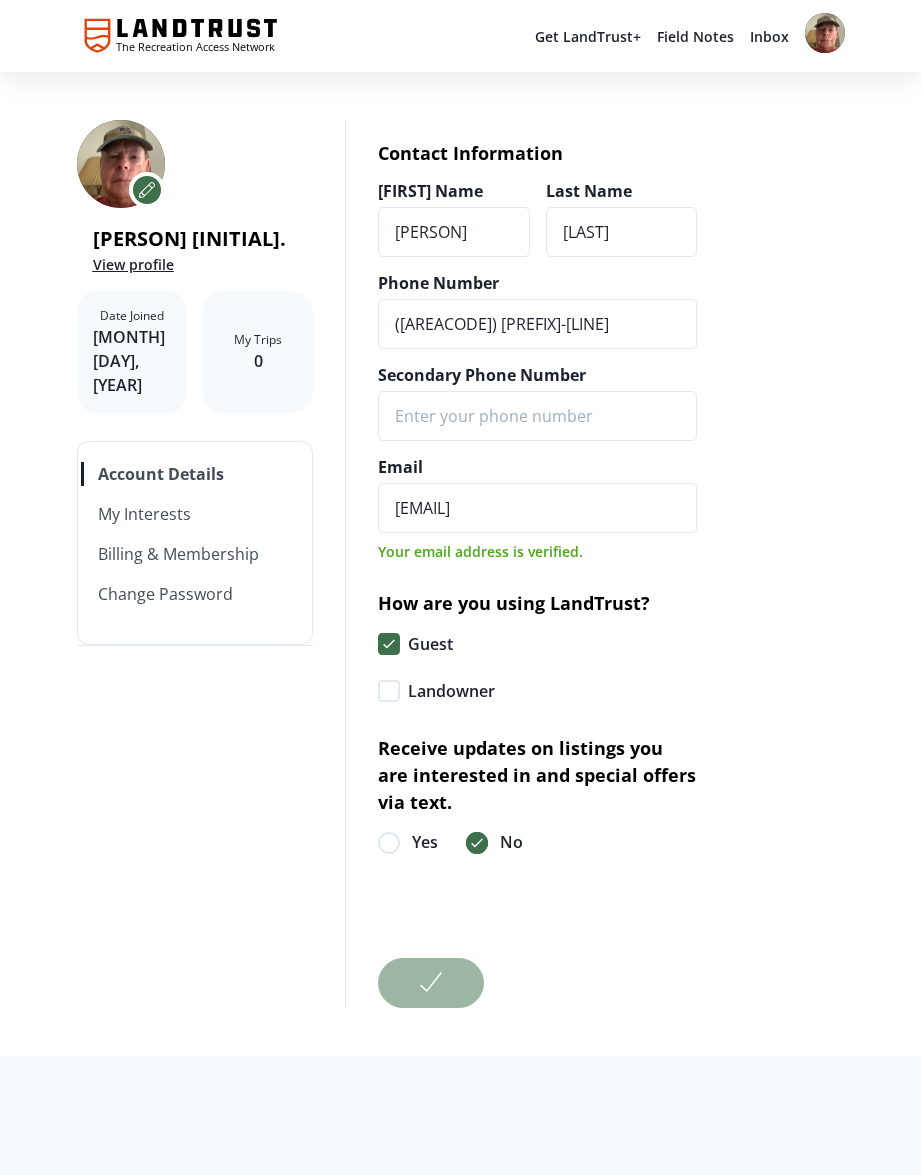 click on "Inbox" at bounding box center [769, 36] 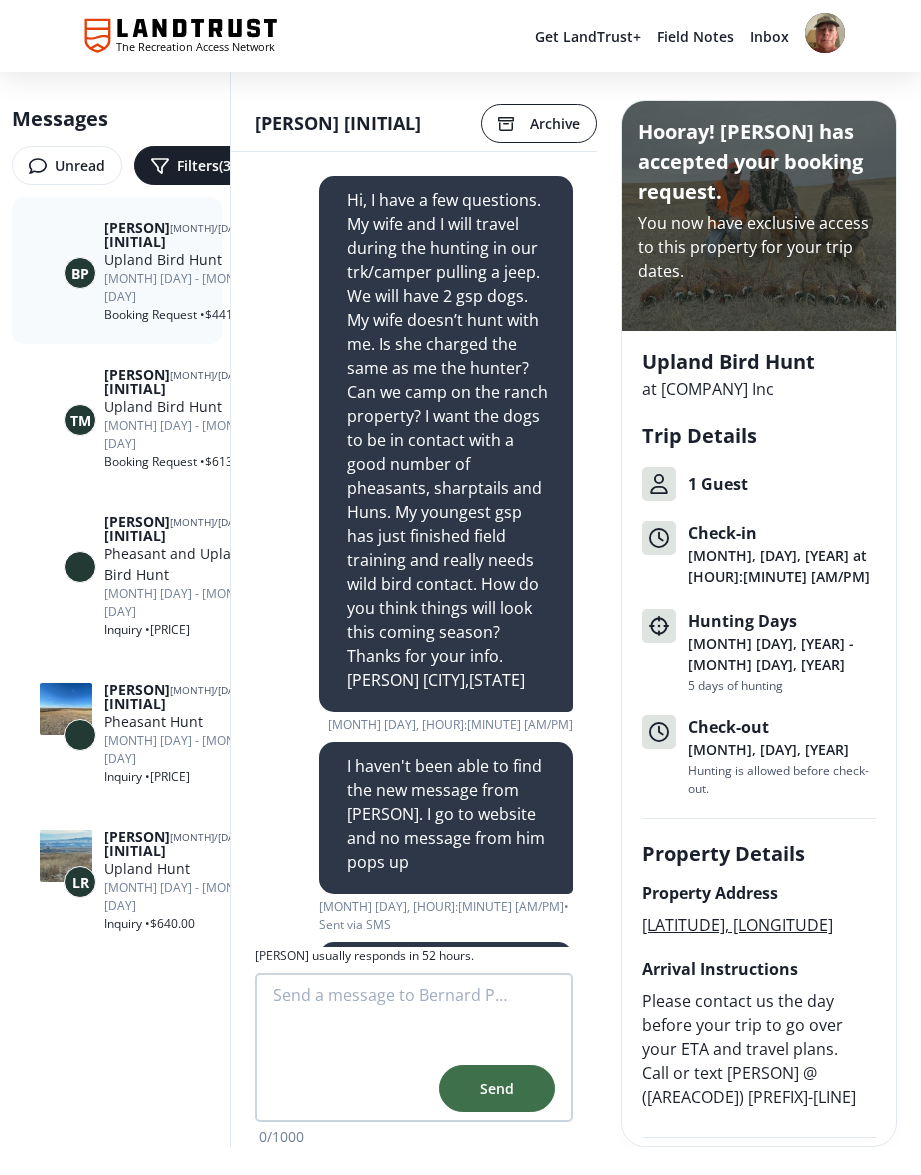 scroll, scrollTop: 1281, scrollLeft: 0, axis: vertical 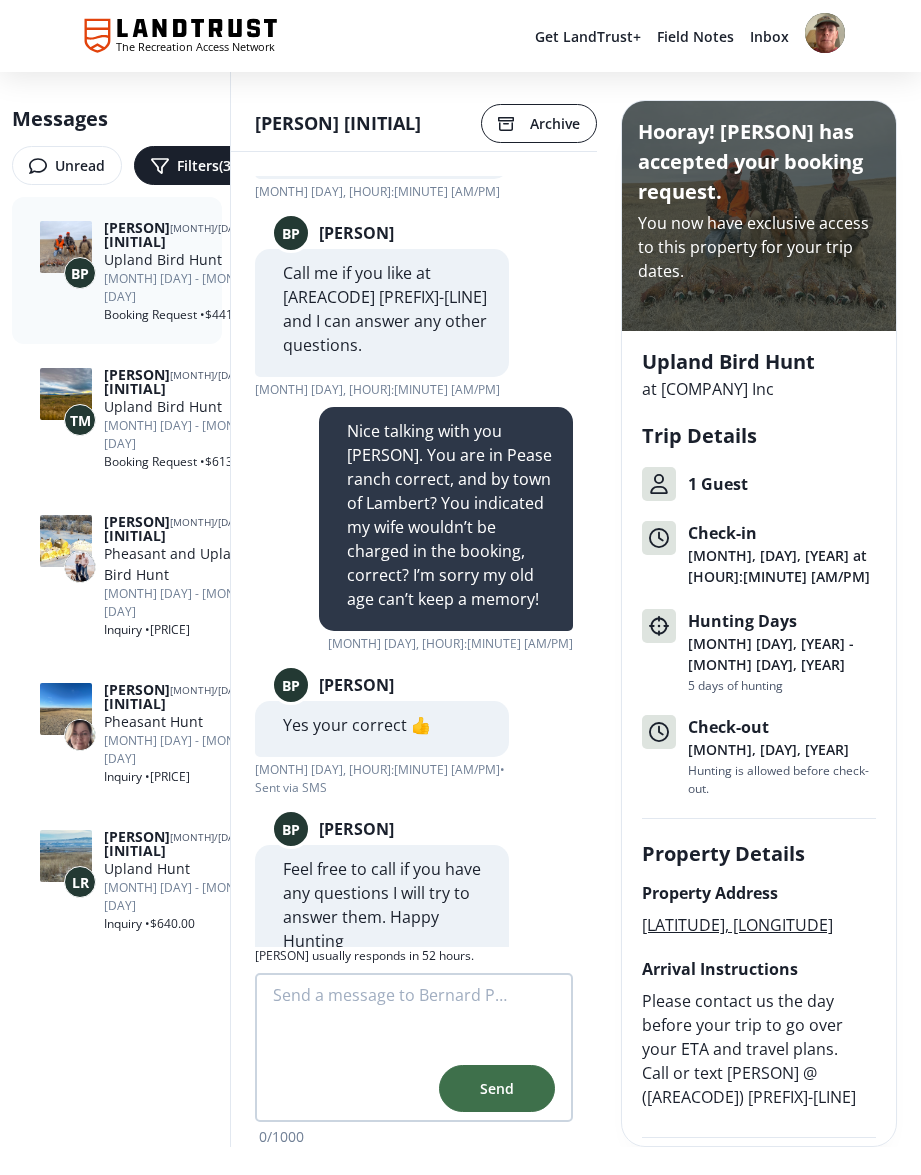 click on "Booking Request • [PRICE]" at bounding box center [177, 315] 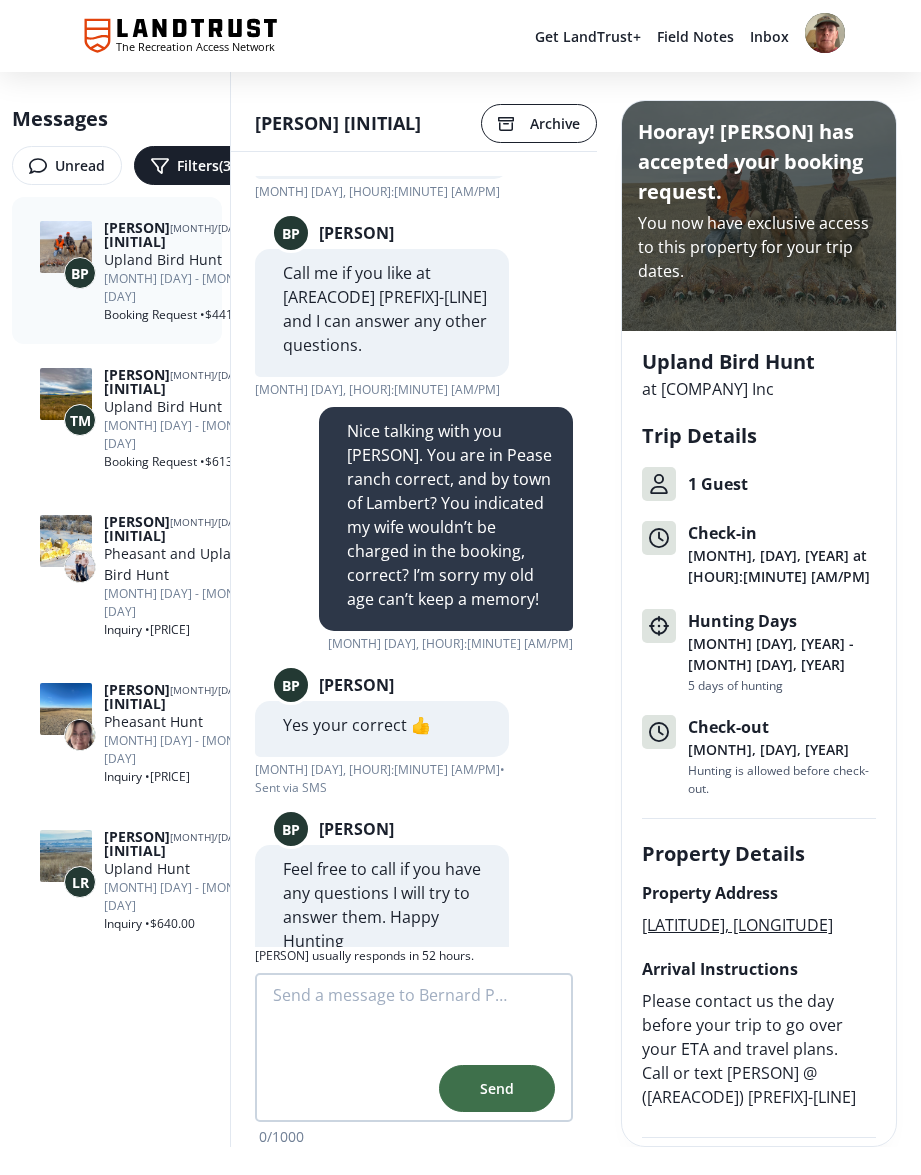 click on "Get LandTrust+" at bounding box center (588, 36) 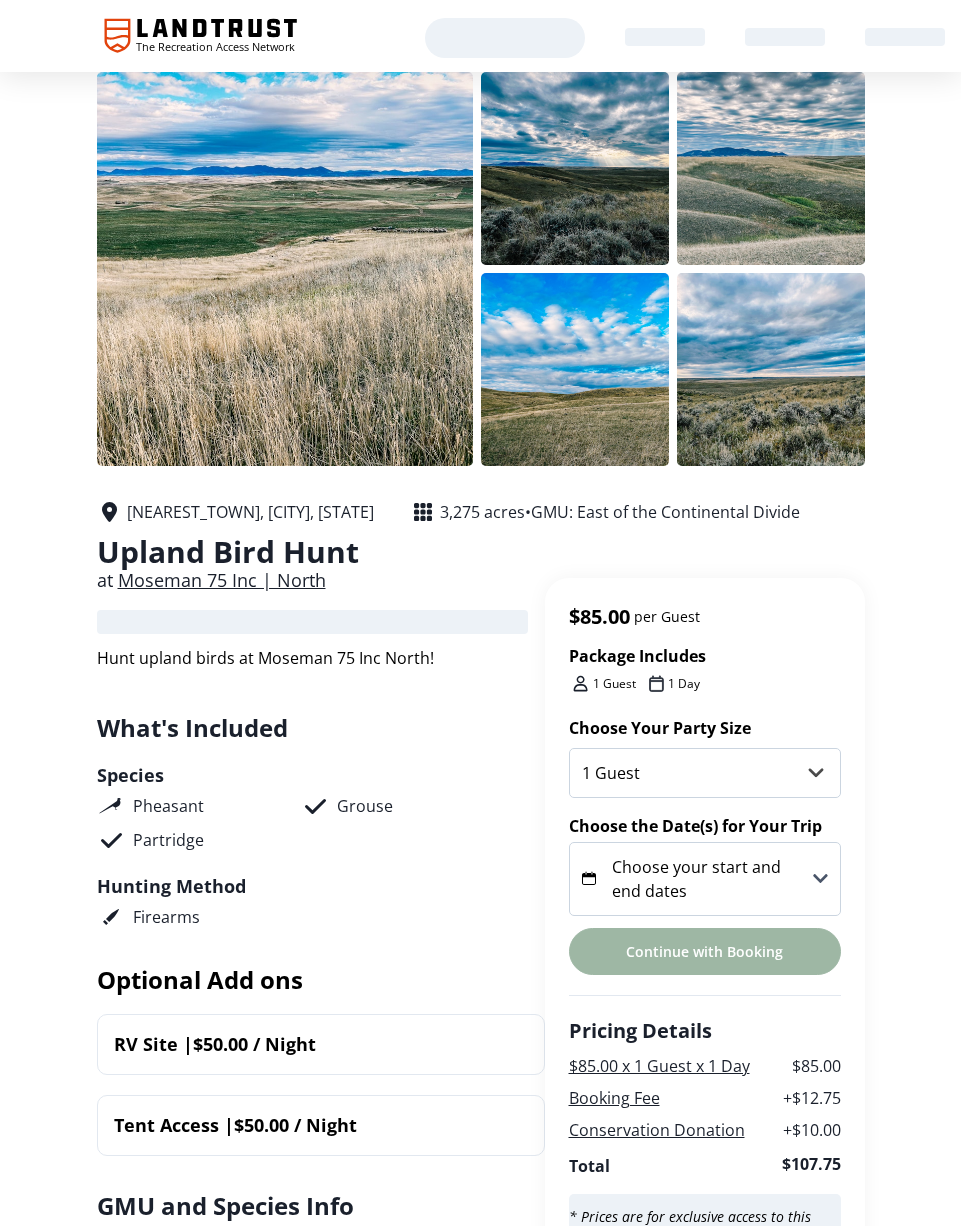 scroll, scrollTop: 20, scrollLeft: 0, axis: vertical 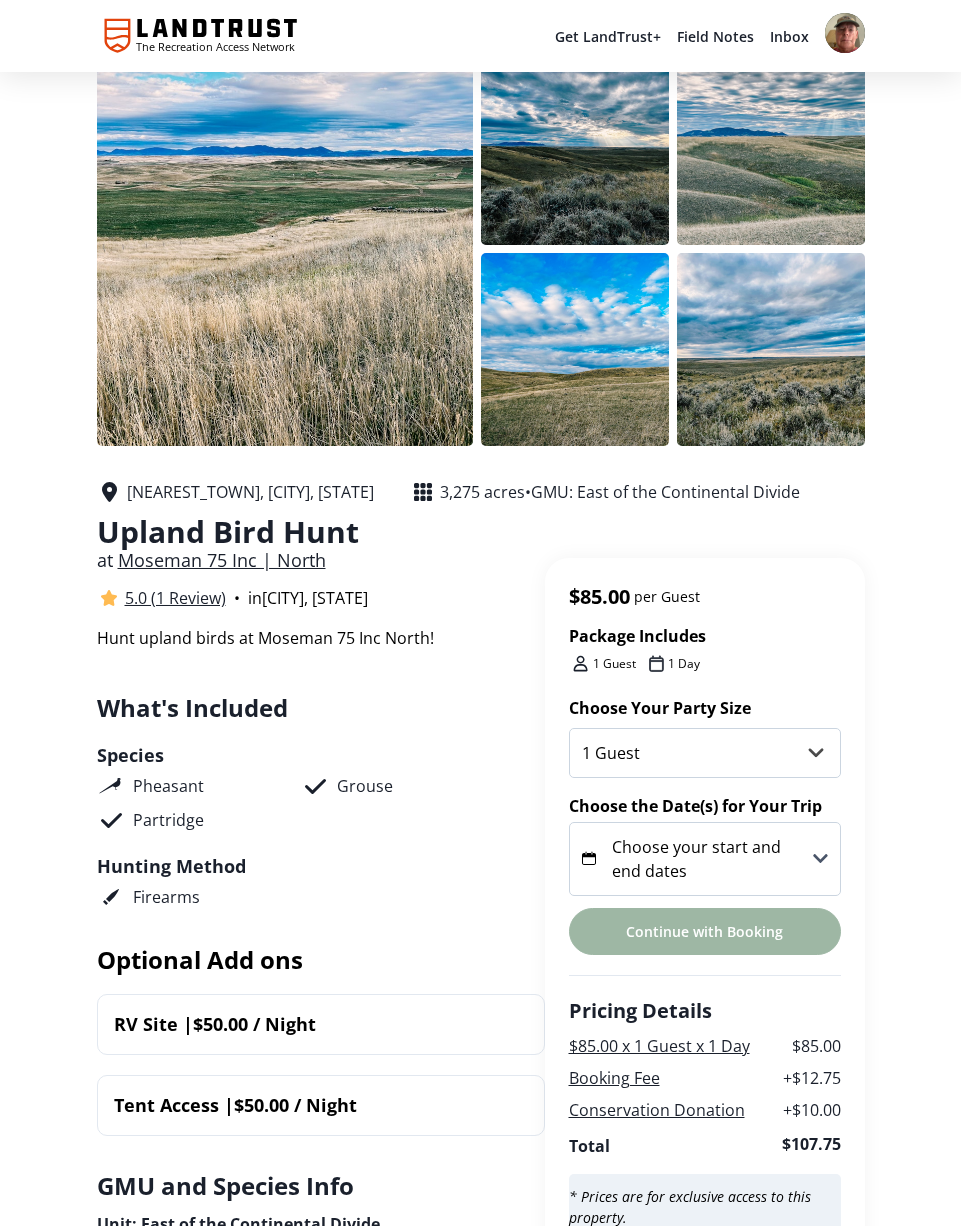 click 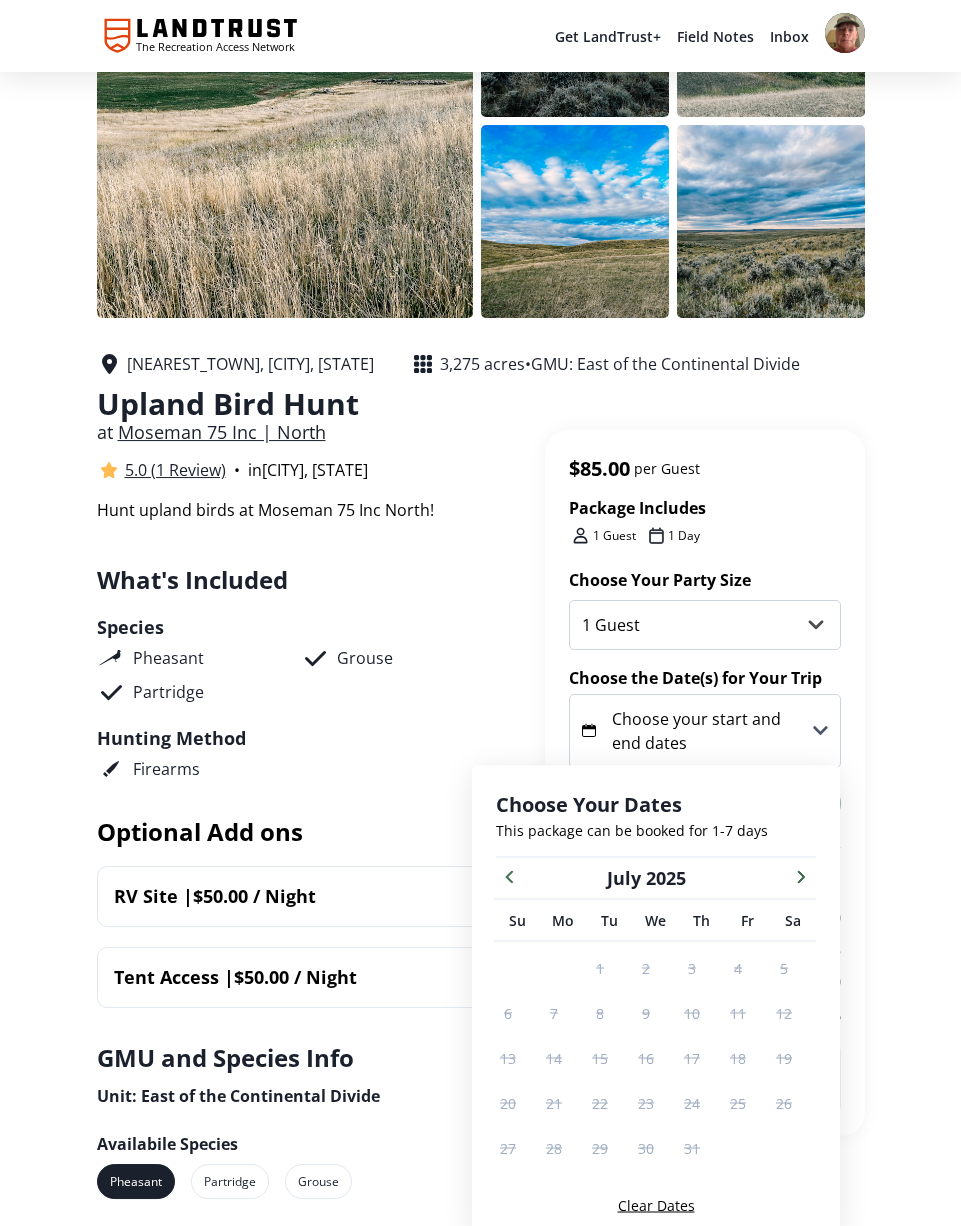 scroll, scrollTop: 178, scrollLeft: 0, axis: vertical 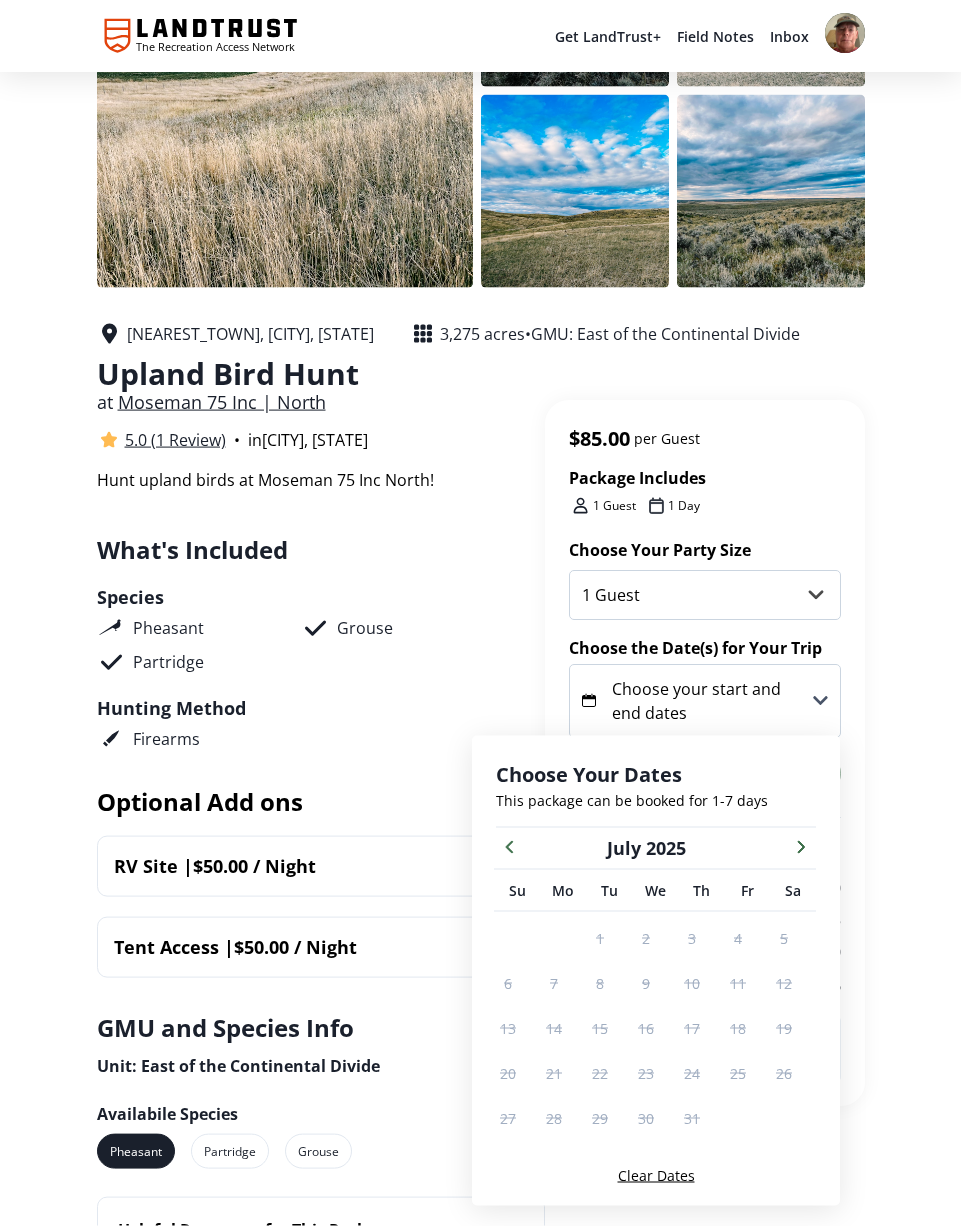 click at bounding box center (801, 846) 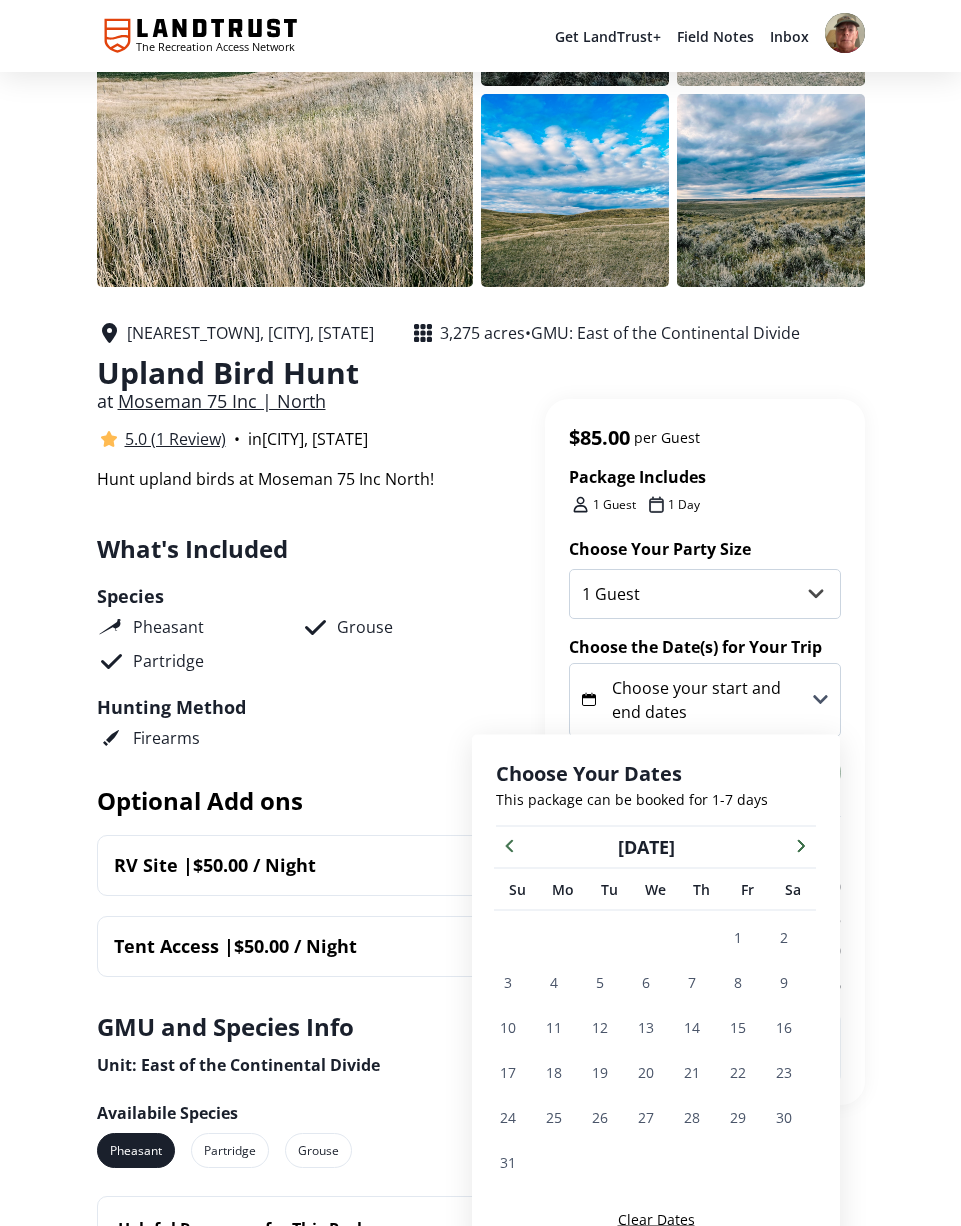 click at bounding box center (801, 845) 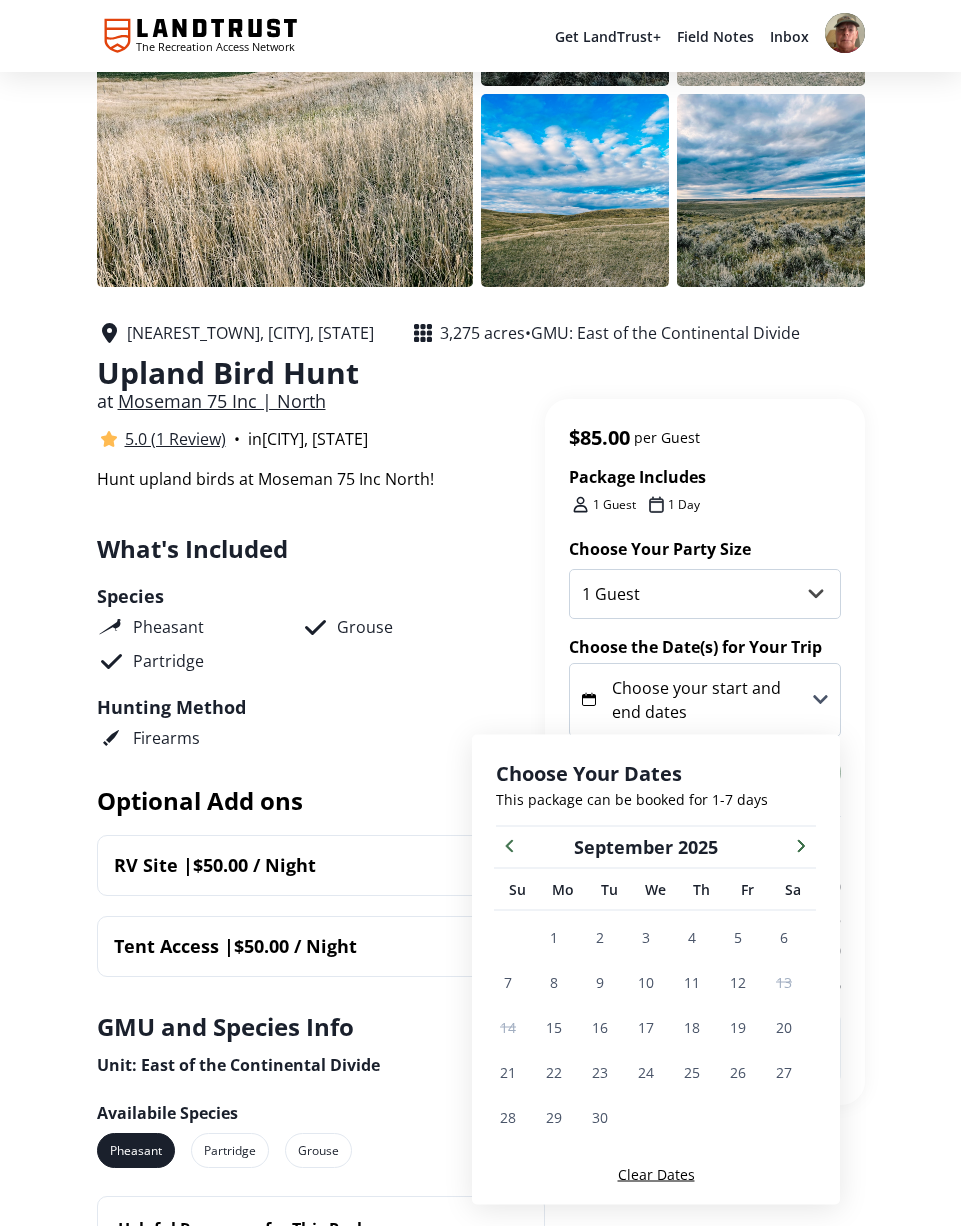 click at bounding box center [801, 845] 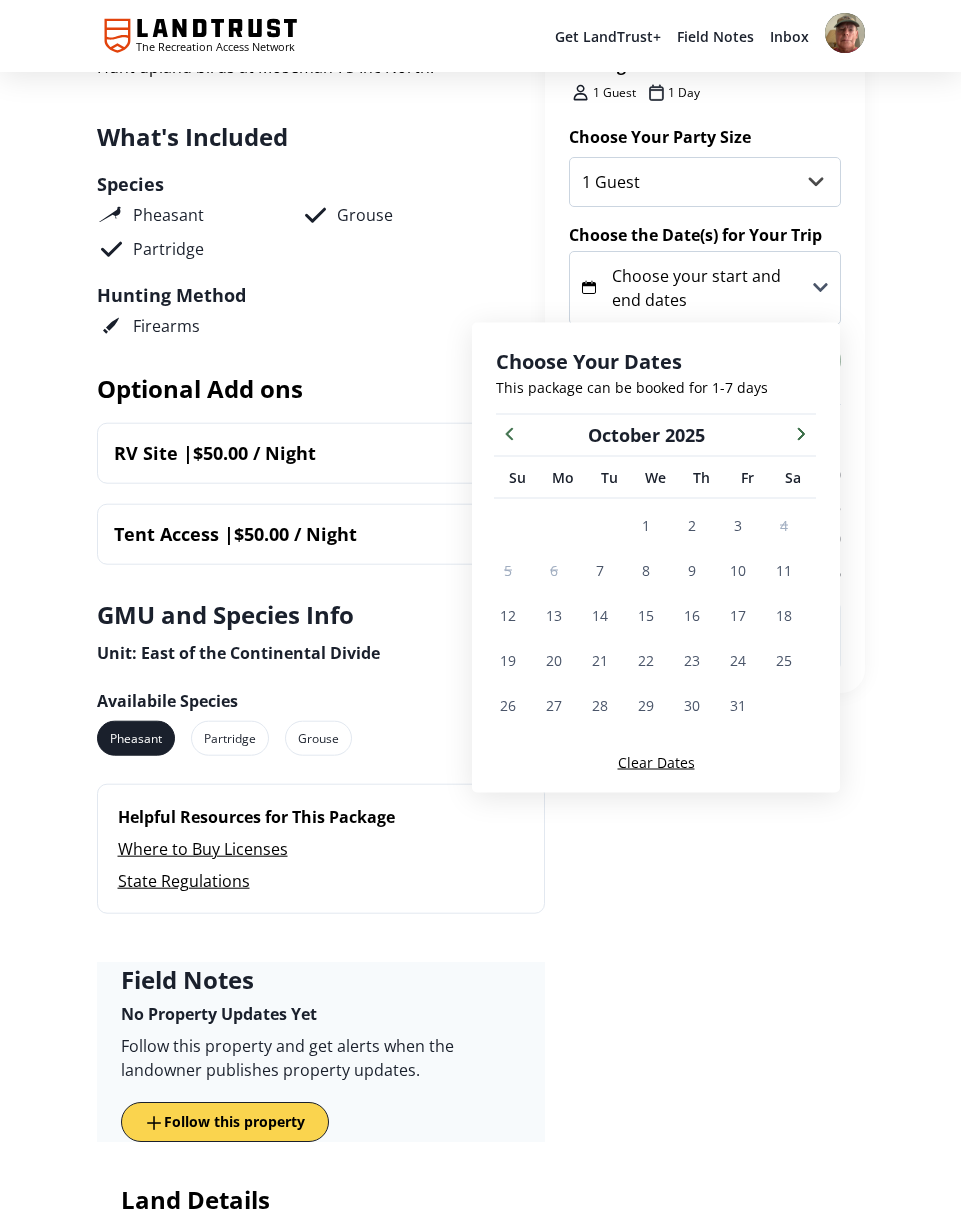 scroll, scrollTop: 593, scrollLeft: 0, axis: vertical 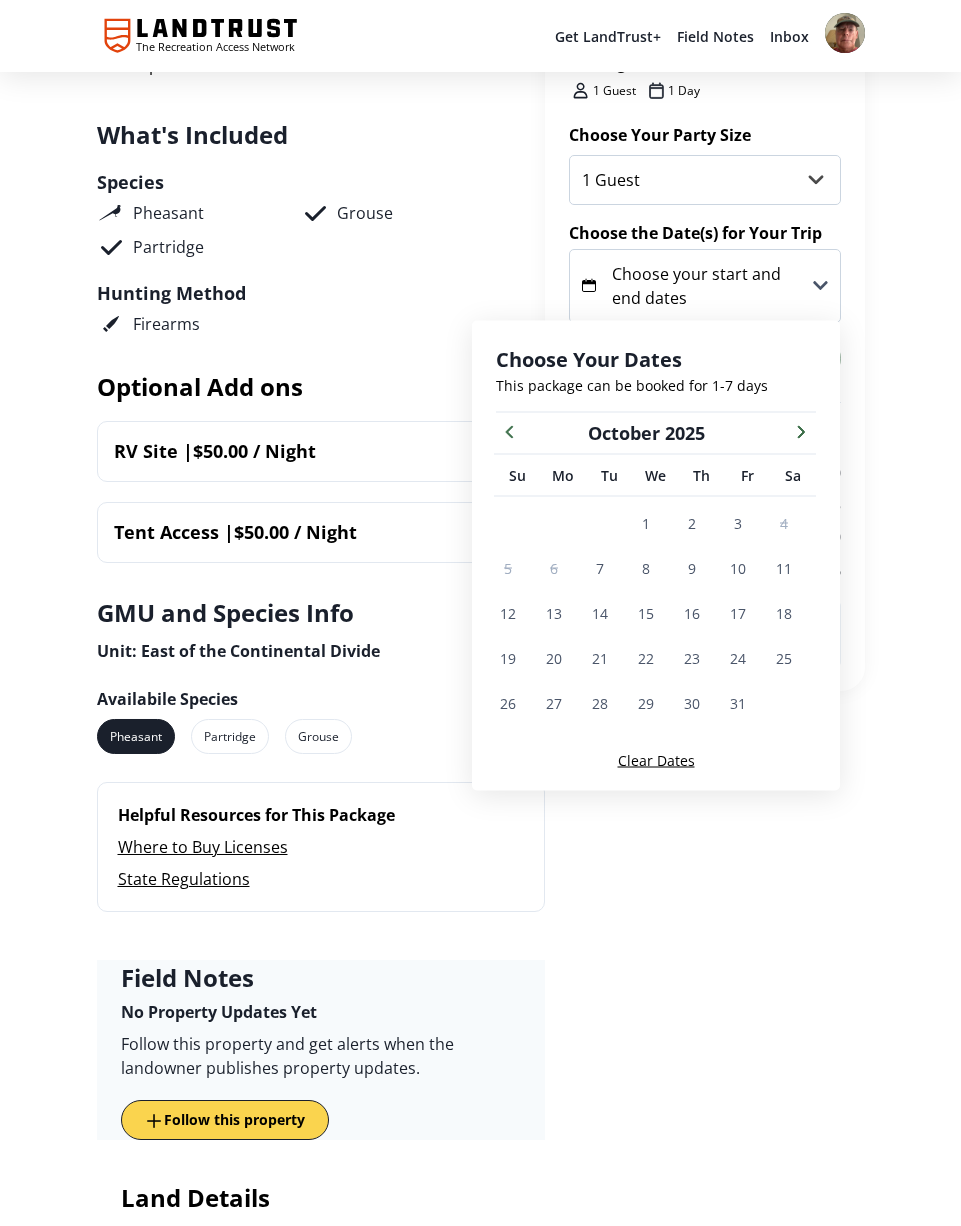 click on "$85.00 per Guest Package Includes 1 Guest 1 Day Choose Your Party Size 1  Guest Choose the Date(s) for Your Trip Choose your start and end dates Continue with Booking Pricing Details $85.00 x 1 Guest x 1 Day $85.00 Booking Fee + $12.75 Conservation Donation + $10.00 Total $107.75 * Prices are for exclusive access to this property. Book Now, Pay Later with Credova Get a real-time decision on available financing options. Based on your application acceptance, you will receive a virtual debit card from Credova that you can use for this LandTrust booking. How it works Select the "Get Prequalified" button at checkout. Complete the application to receive your financing options and see what options are available for your LandTrust booking. Once you see the virtual debit card in the Credova application, complete your LandTrust booking by using the new card provided by Credova at checkout. Close Upgrade Today To Get Early Access to the newest properties and hunts. Easily find new properties and hunts Learn More $85.00" at bounding box center (705, 2313) 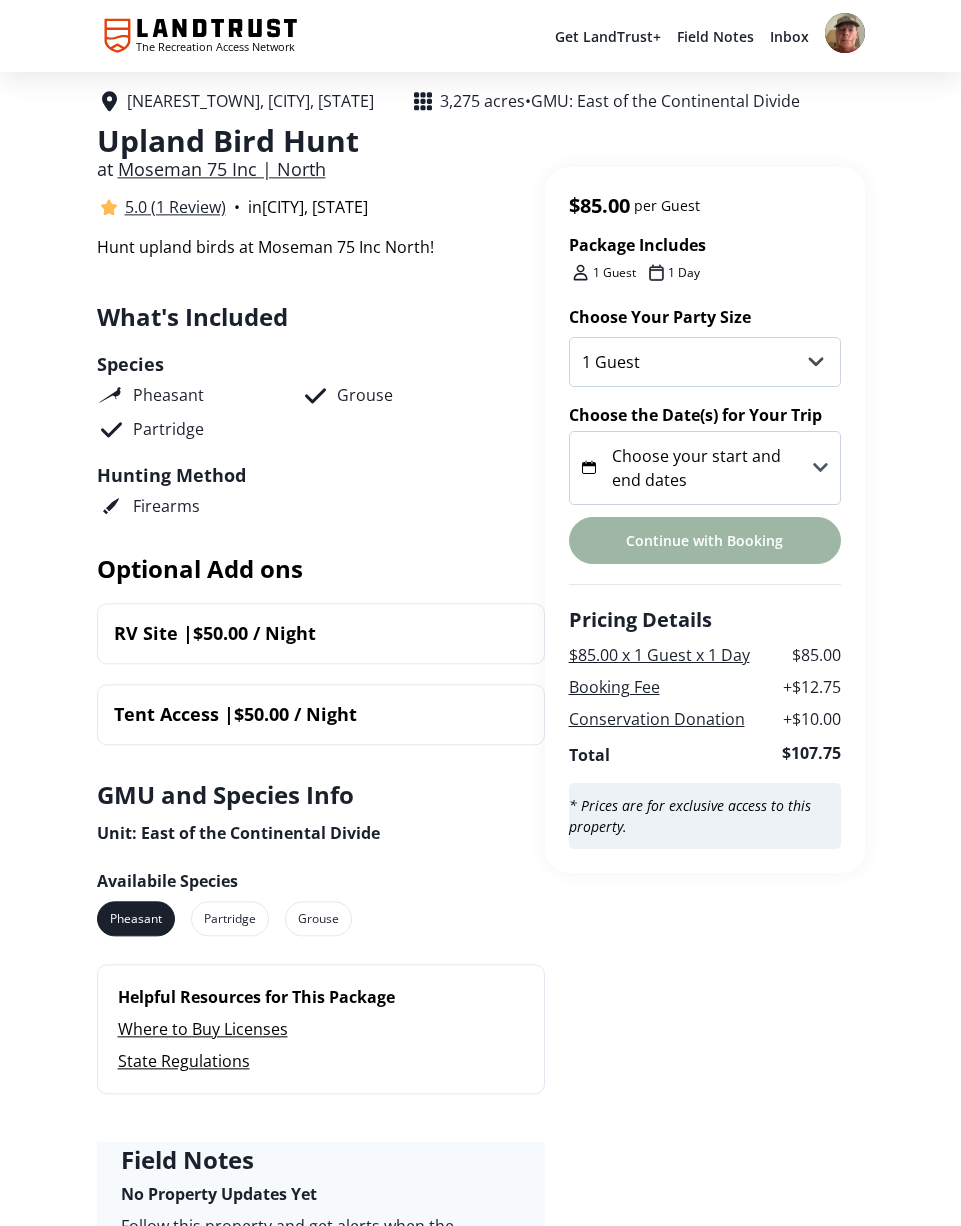 scroll, scrollTop: 407, scrollLeft: 0, axis: vertical 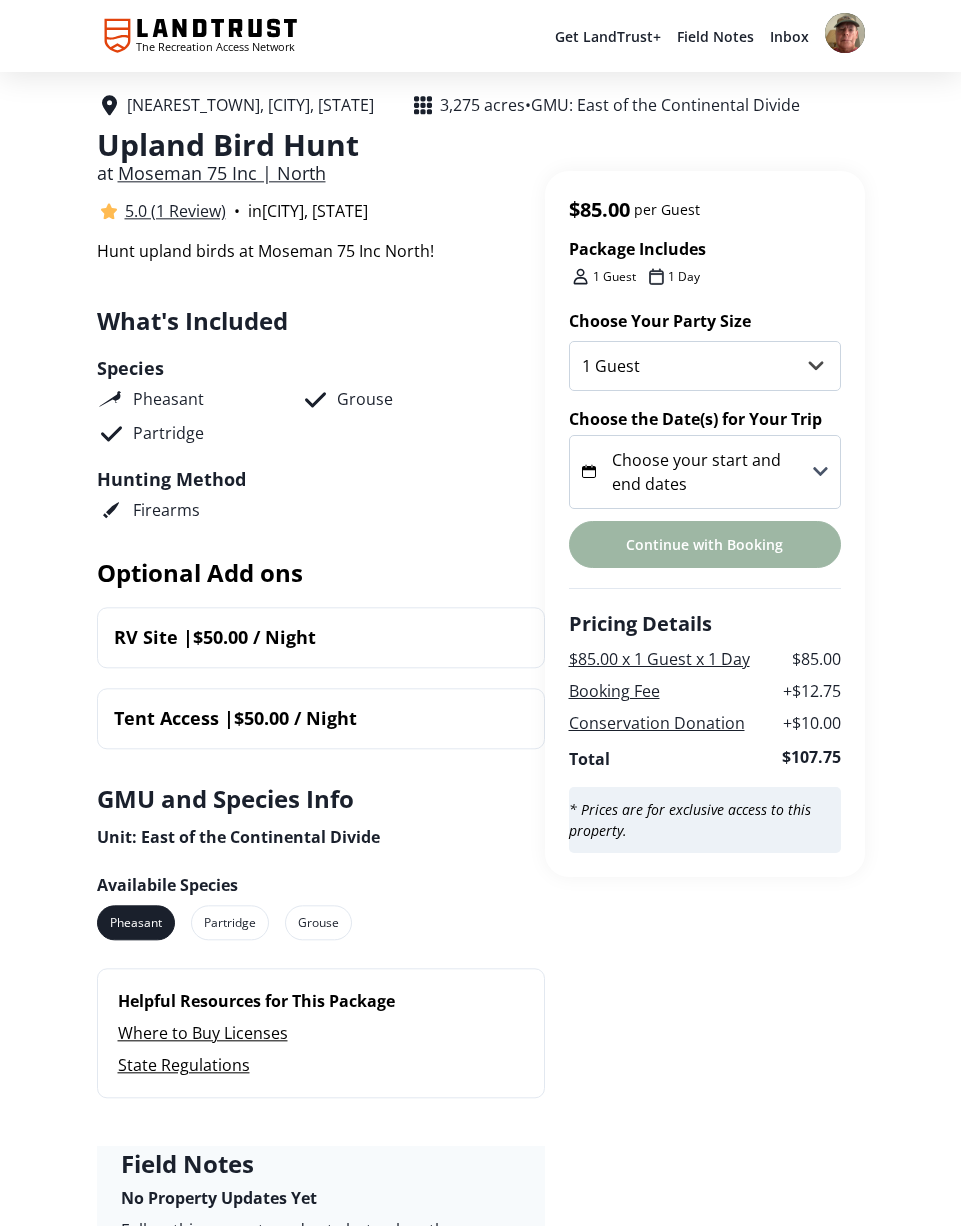 click 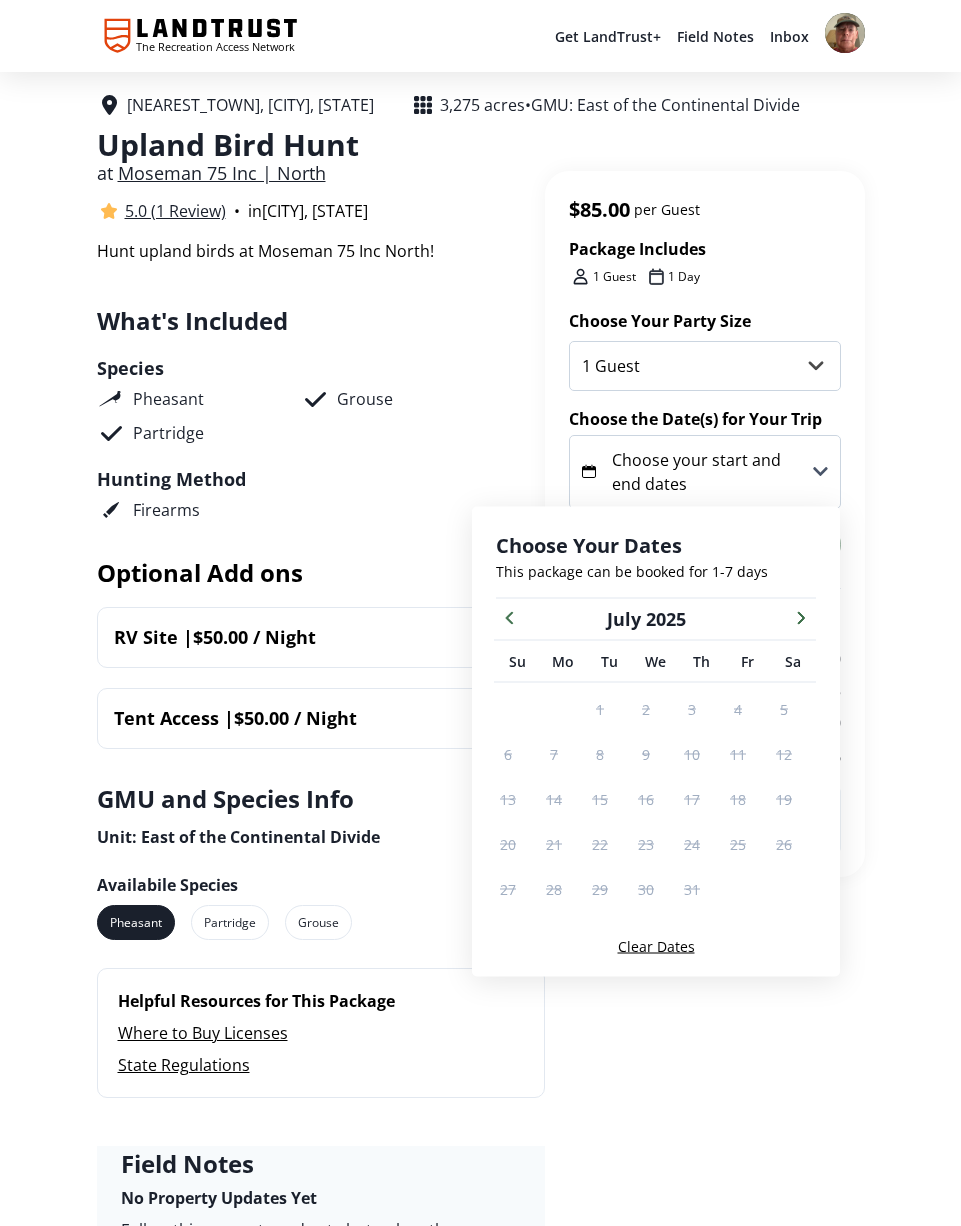 click at bounding box center [801, 617] 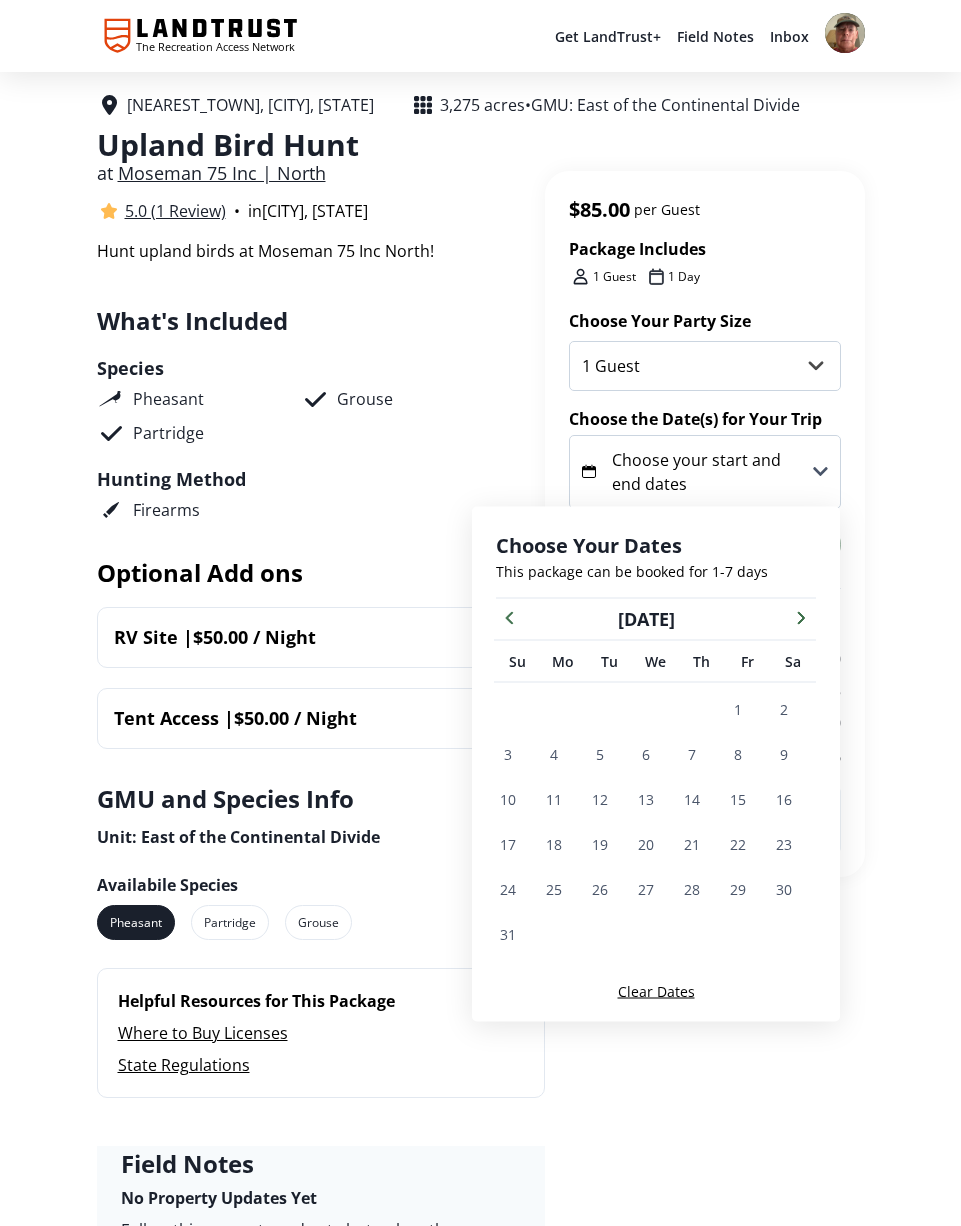 click at bounding box center [801, 617] 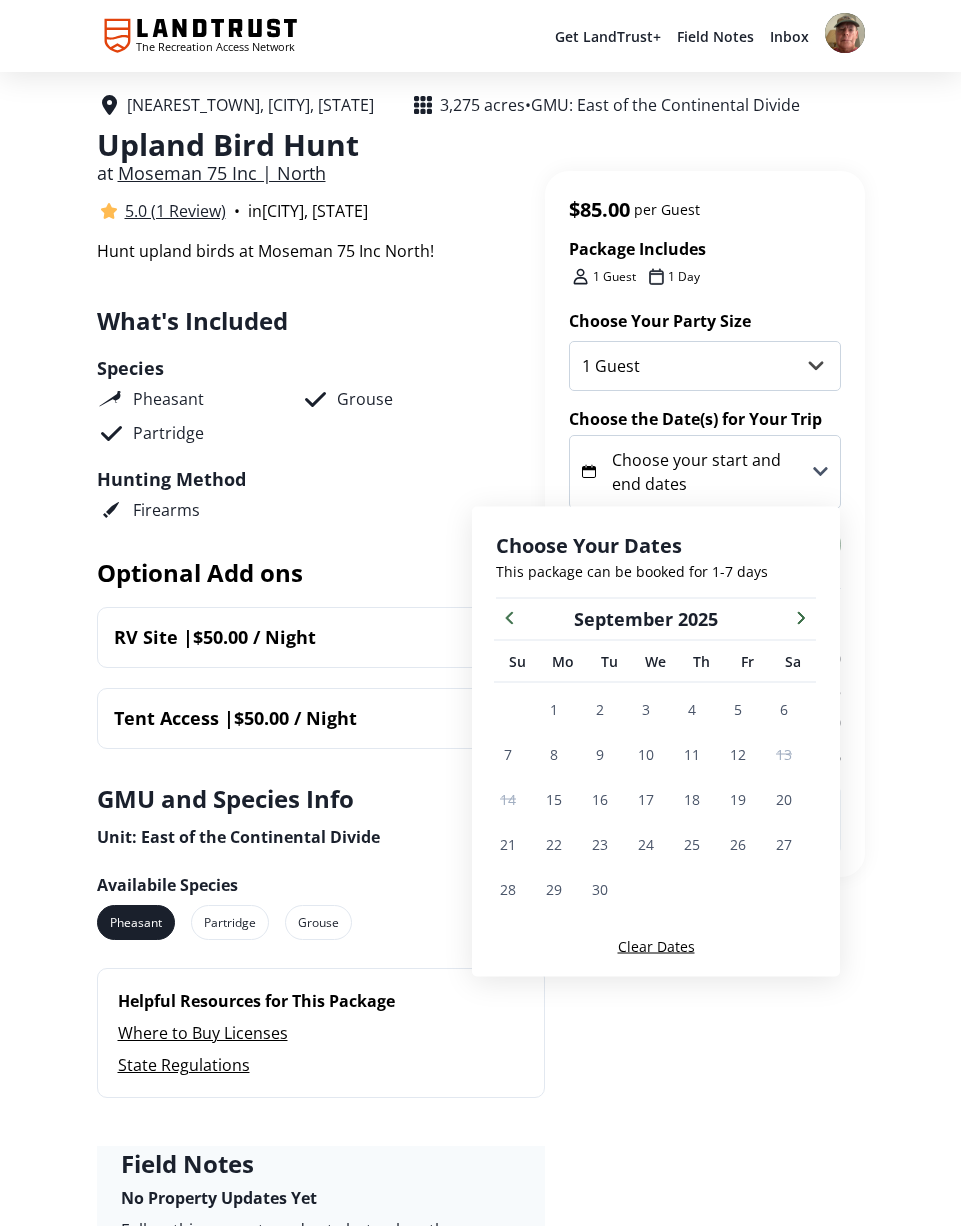 click at bounding box center (801, 617) 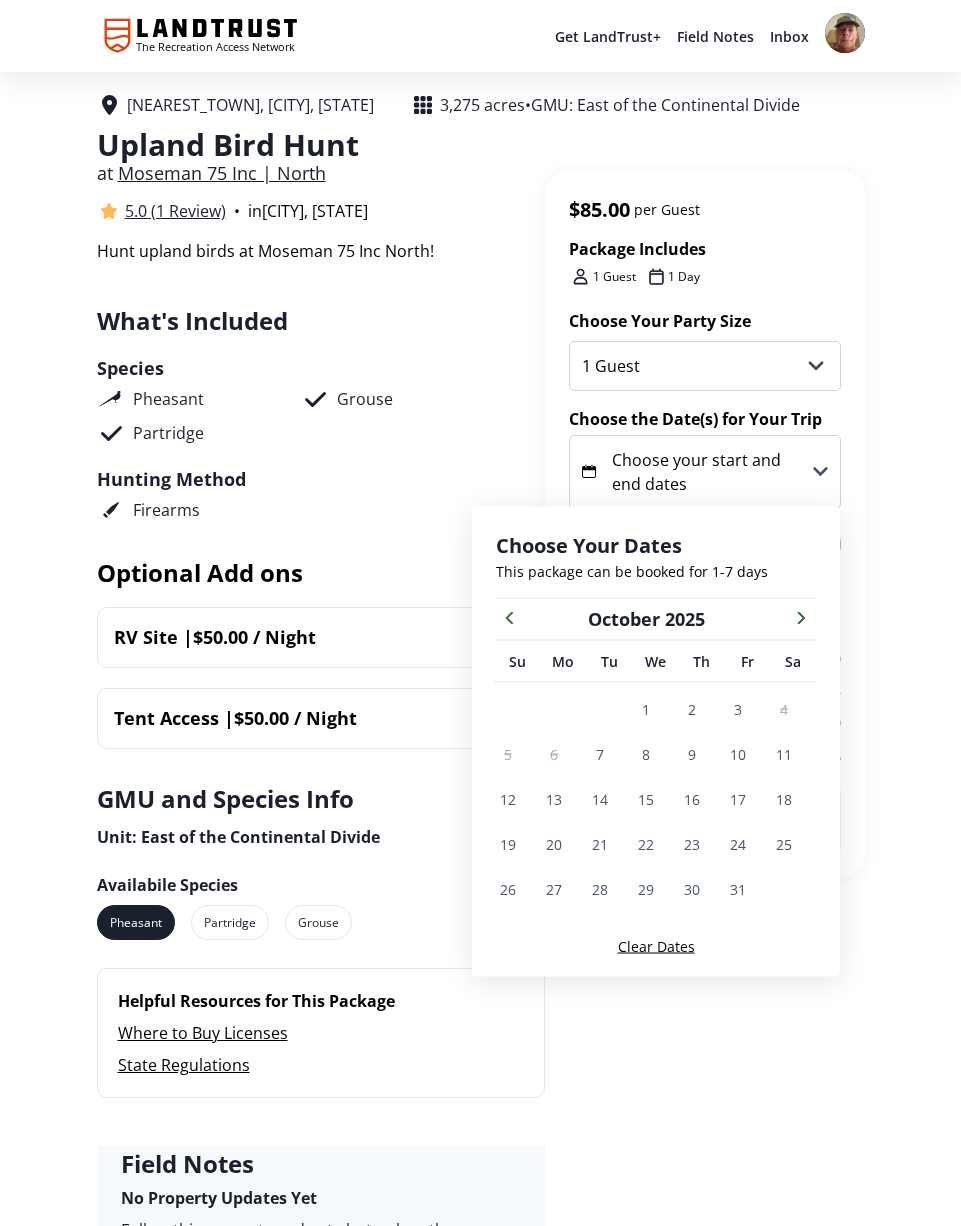 click on "Choose your start and end dates" at bounding box center [705, 472] 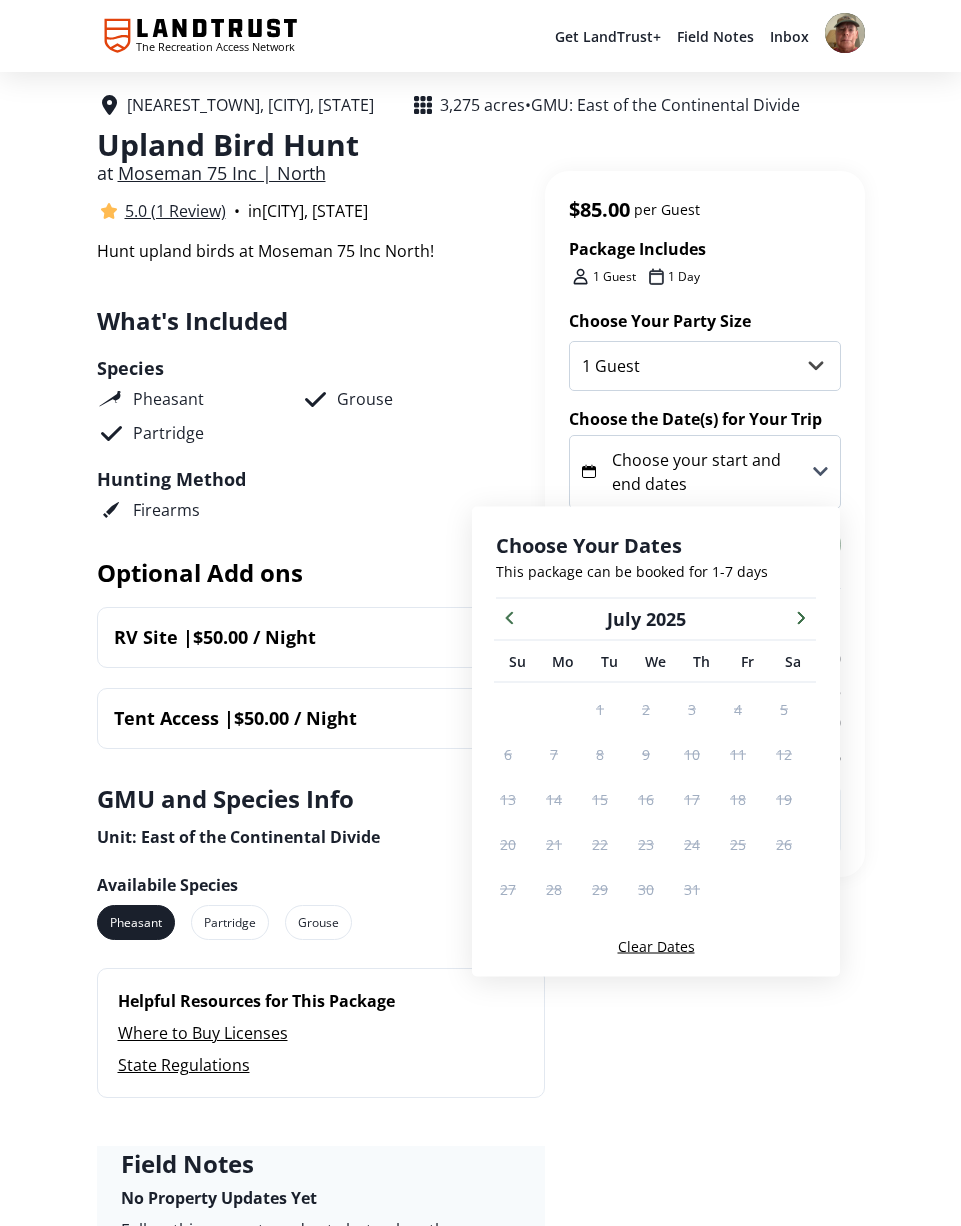 click at bounding box center (801, 617) 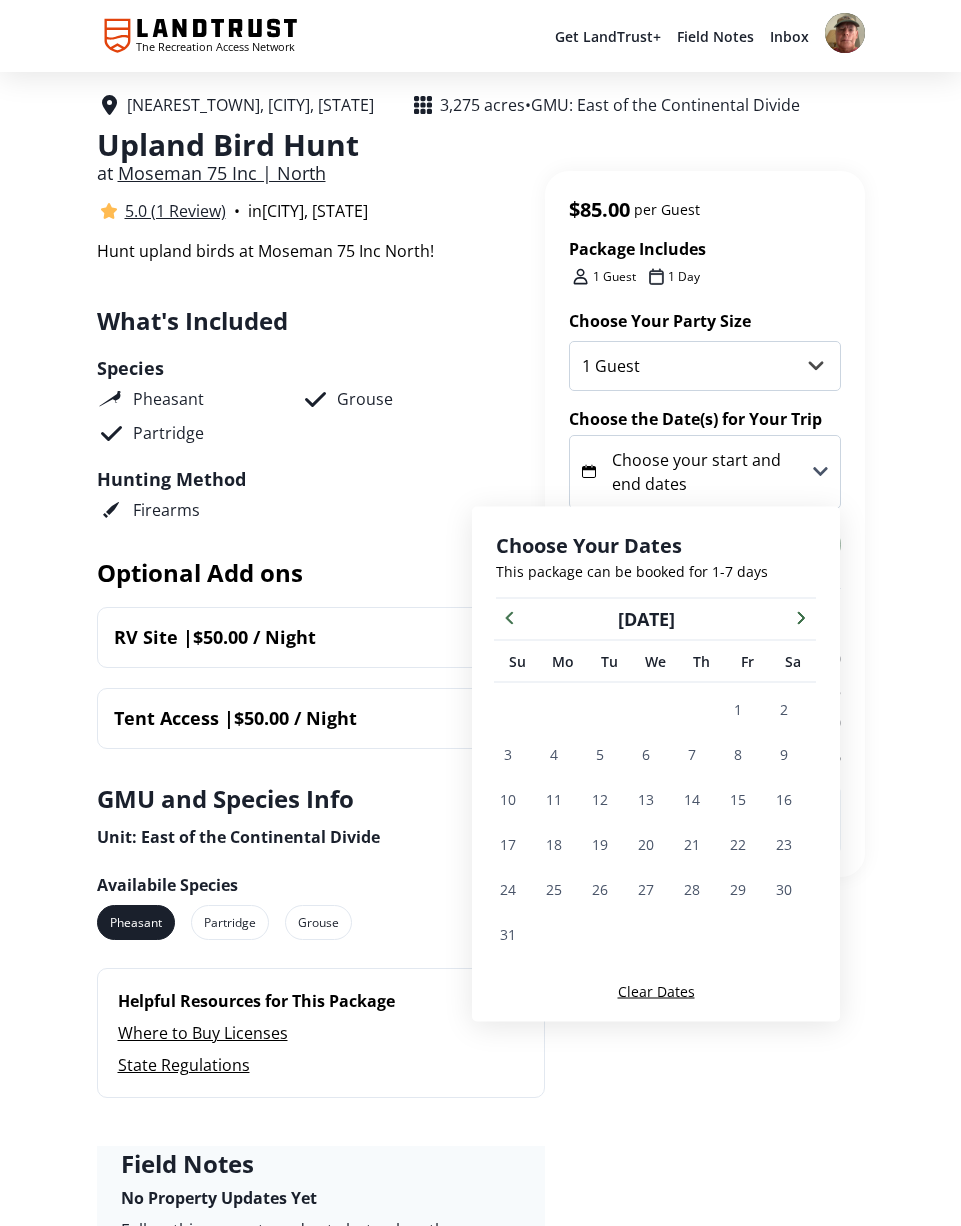 click at bounding box center (801, 617) 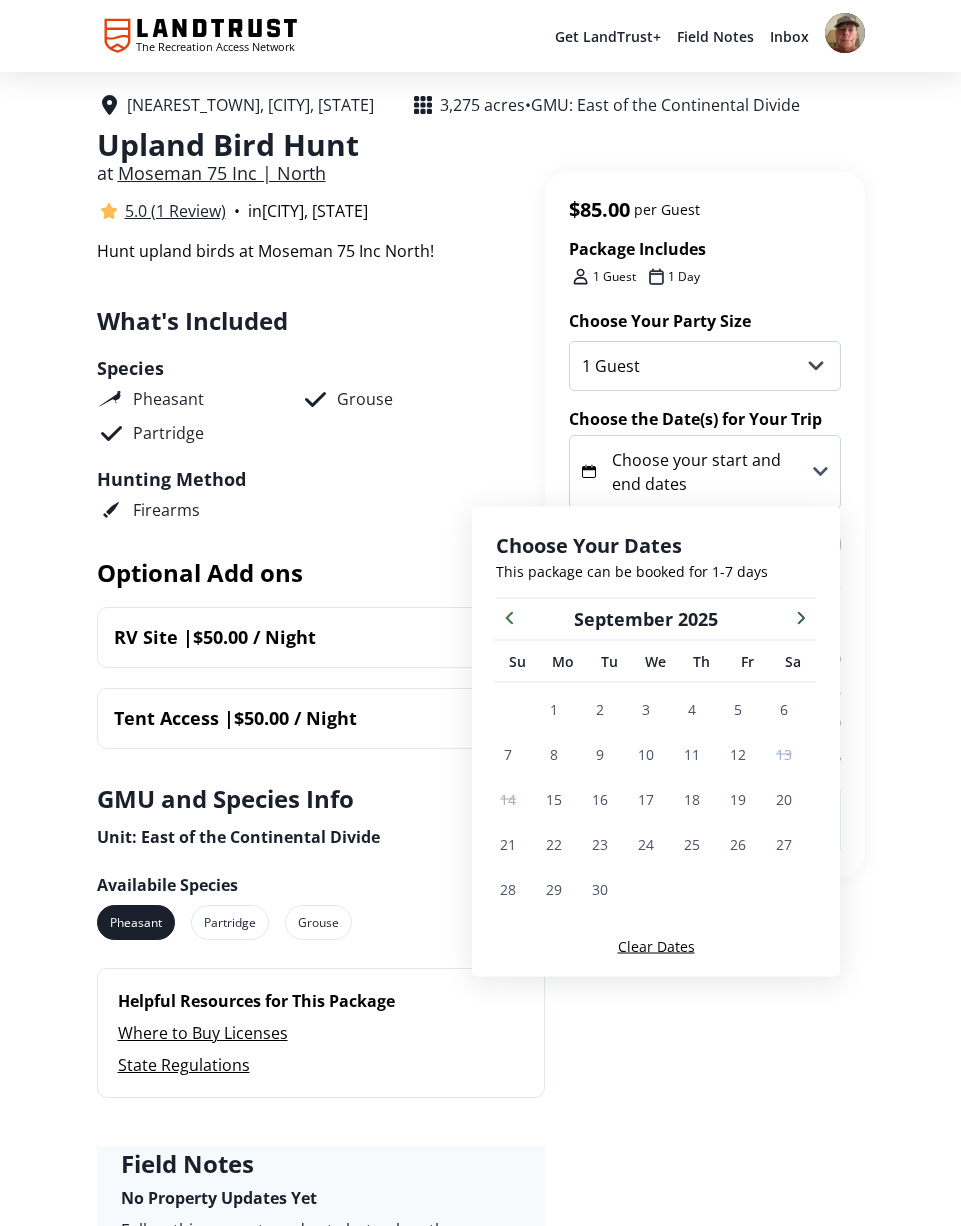click at bounding box center (801, 617) 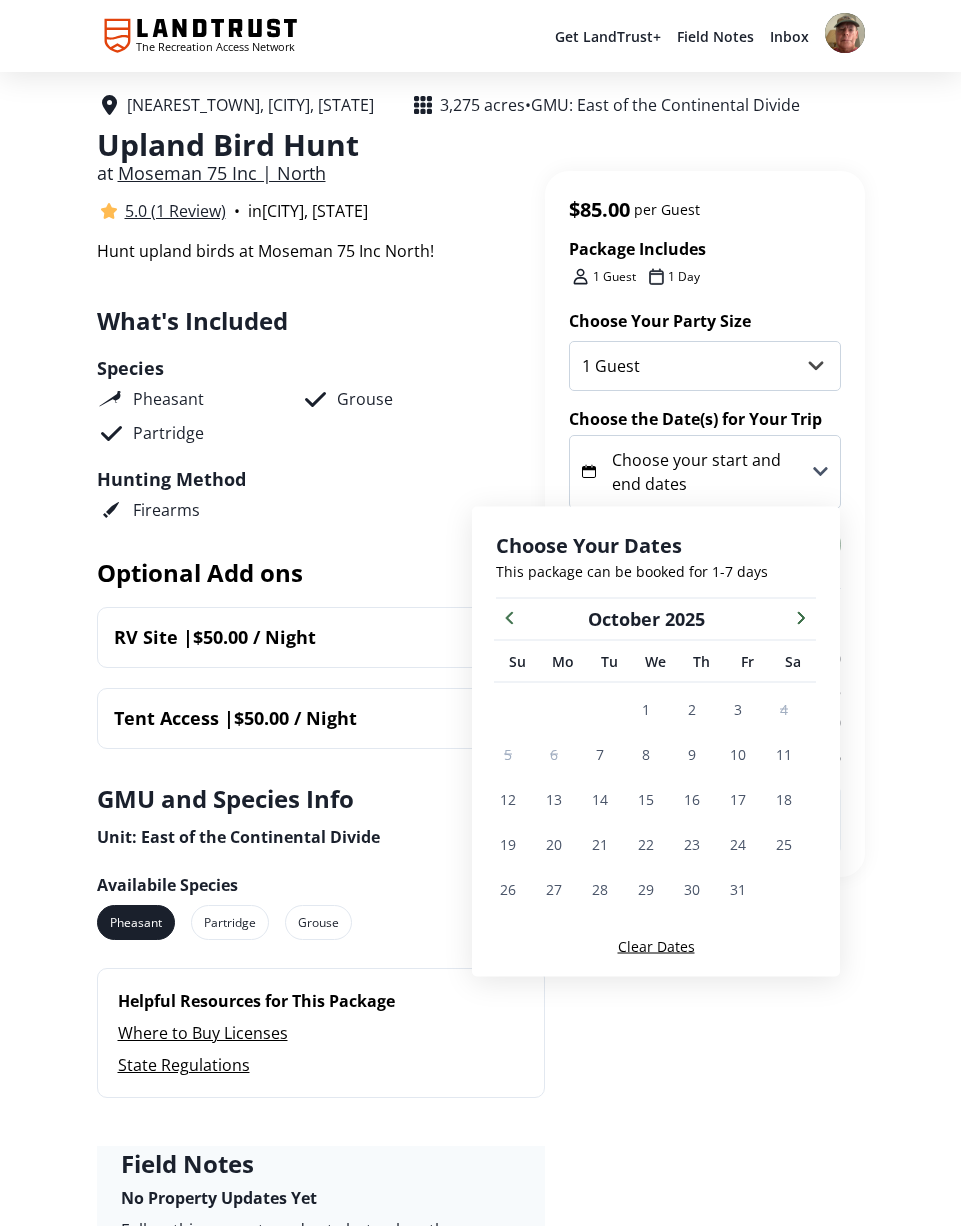 click on "+1 Photo Nearest Town, Hilger, Montana  3,275 acres   •   GMU: East of the Continental Divide Upland Bird Hunt at   Moseman 75 Inc | North 5.0 (1 Review) • in  Hilger, MT Package Includes 1 Guest 1 Day Share Favorite Hunt upland birds at Moseman 75 Inc North!
Package Details Hunt upland birds at Moseman 75 Inc North!
What's Included Species Pheasant Partridge Grouse Hunting Method Firearms Optional Add ons RV Site   |  $50.00   / Night Tent Access   |  $50.00   / Night GMU and Species Info Unit: East of the Continental Divide Availabile Species Pheasant Partridge Grouse Helpful Resources for This Package Where to Buy Licenses State Regulations Field Notes No Property Updates Yet Follow this property and get alerts when the landowner publishes property updates. Follow this property Land Details Food: Natural Forage and Agriculture Water: Ponds Reservoirs ...   Show More Shelter: Hills, Grasslands, and Draws Upgrade Today To Get Early Access to the newest properties and hunts. Learn More Maybe Later" at bounding box center (480, 2304) 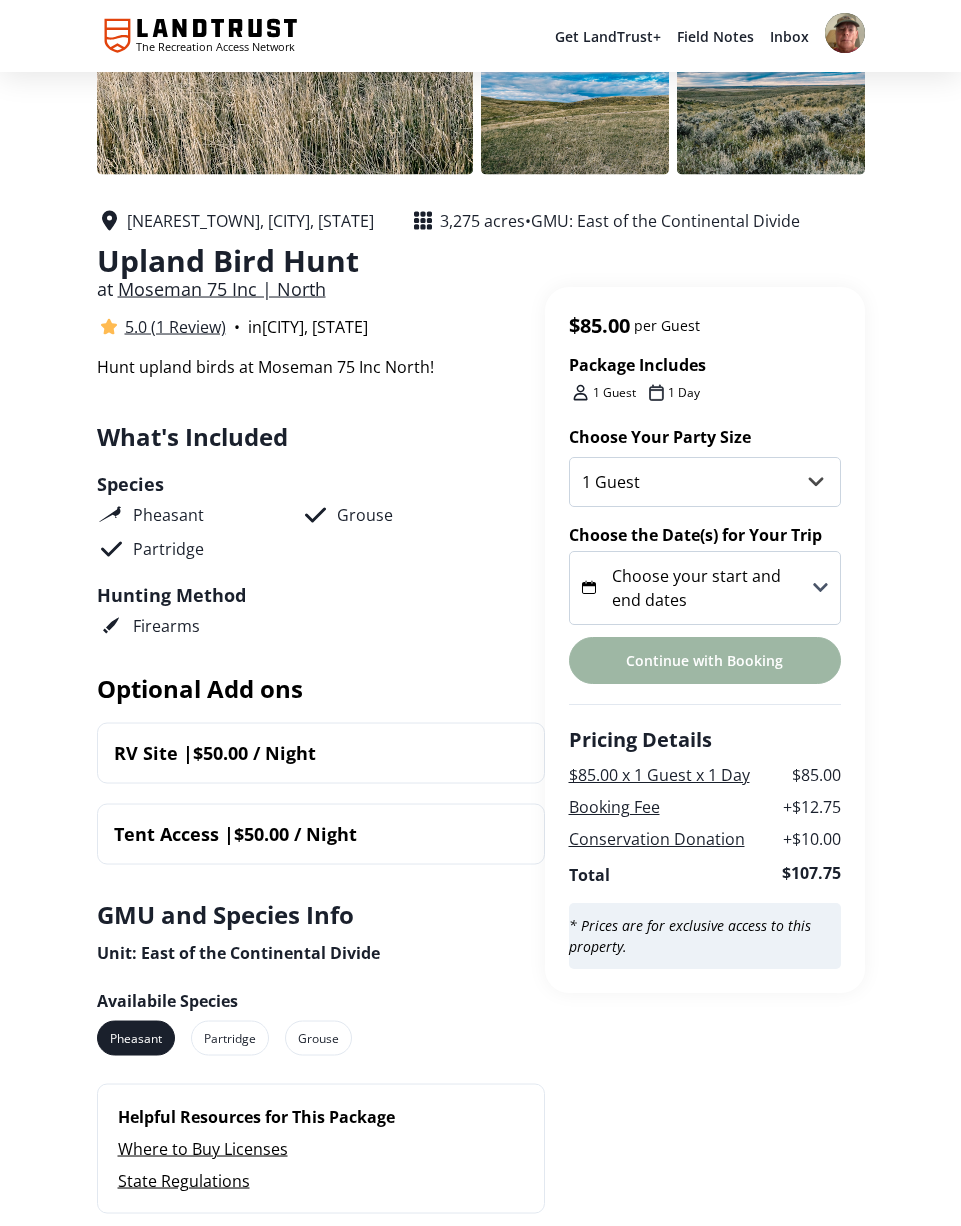 scroll, scrollTop: 0, scrollLeft: 0, axis: both 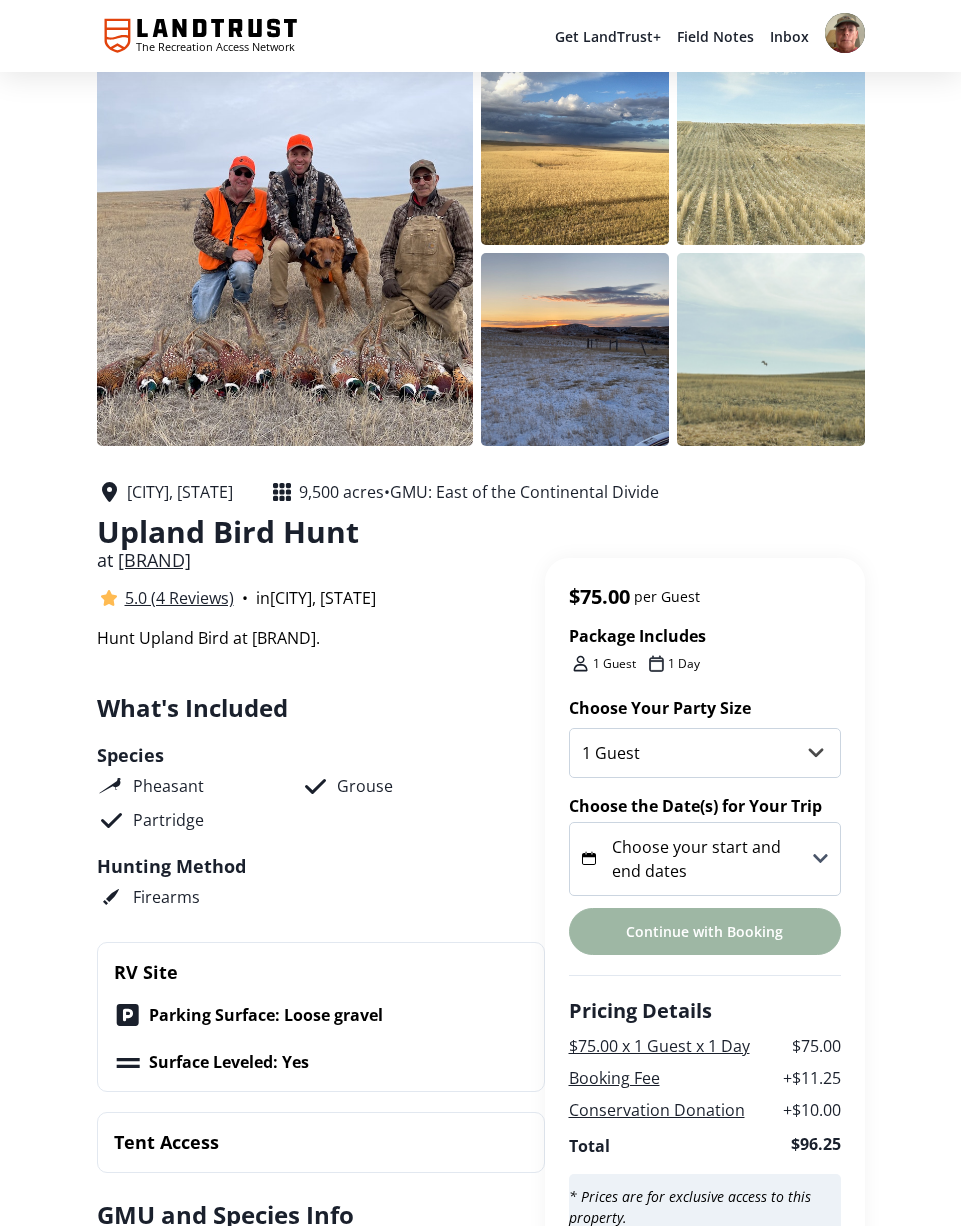 click 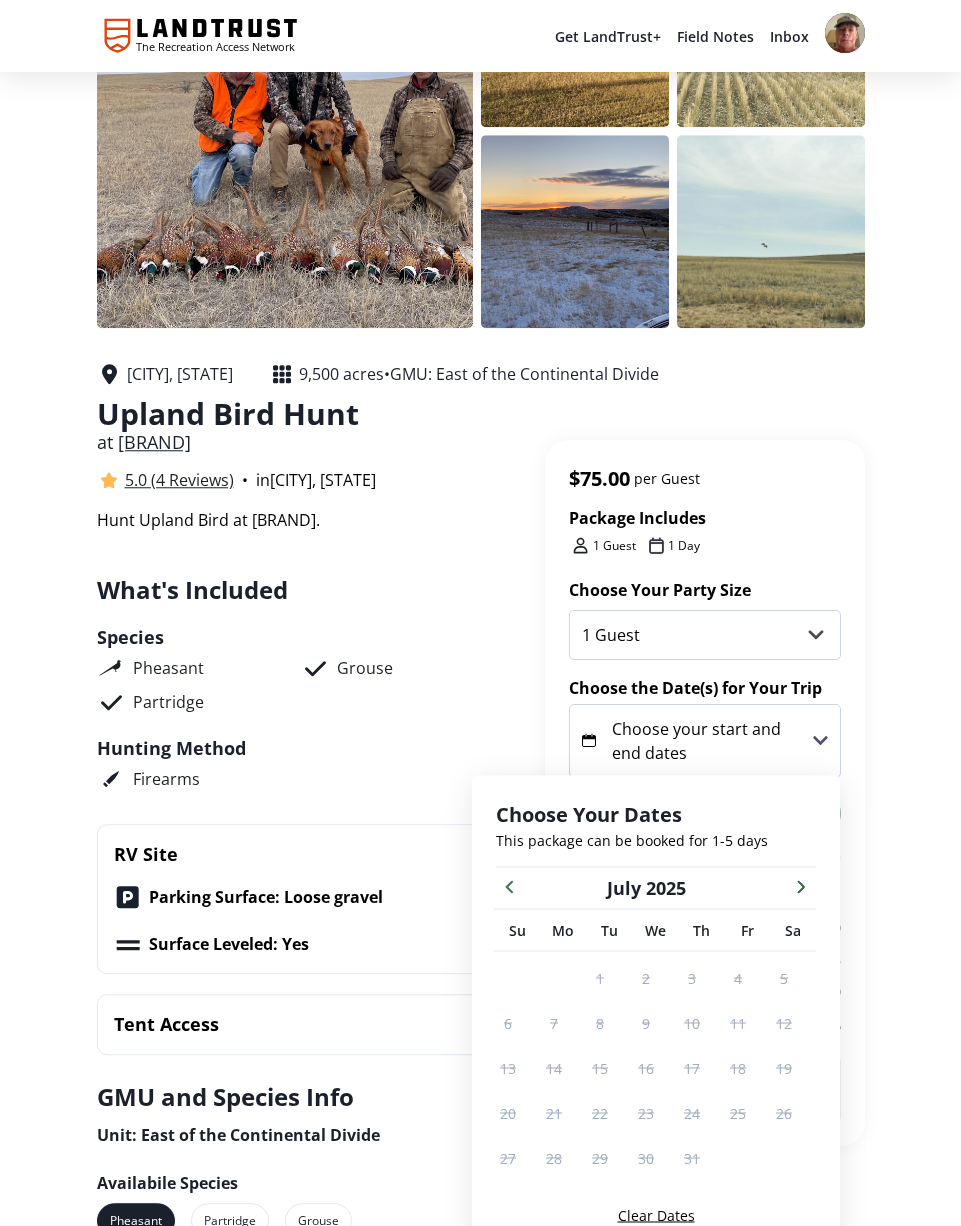 scroll, scrollTop: 178, scrollLeft: 0, axis: vertical 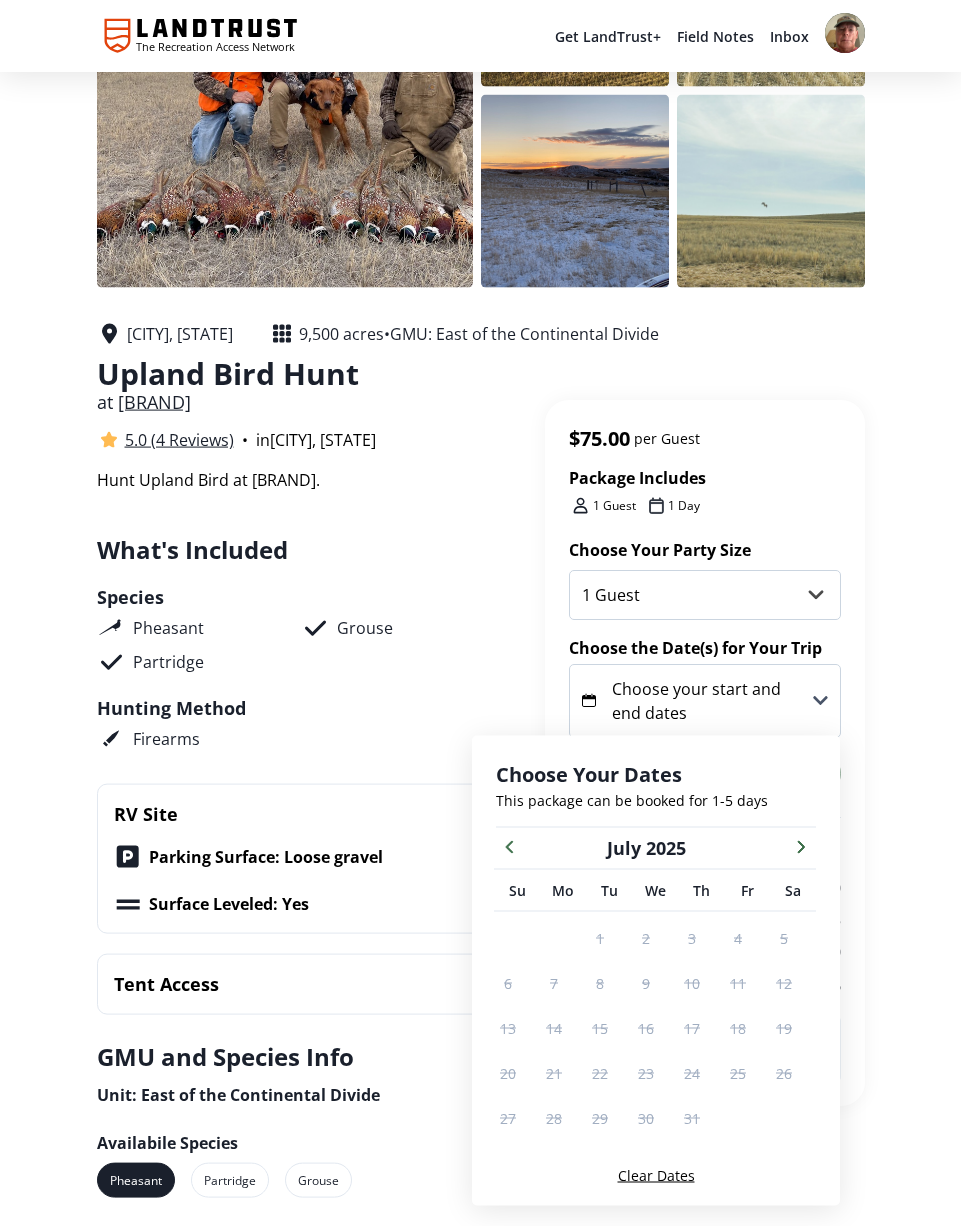 click at bounding box center [801, 846] 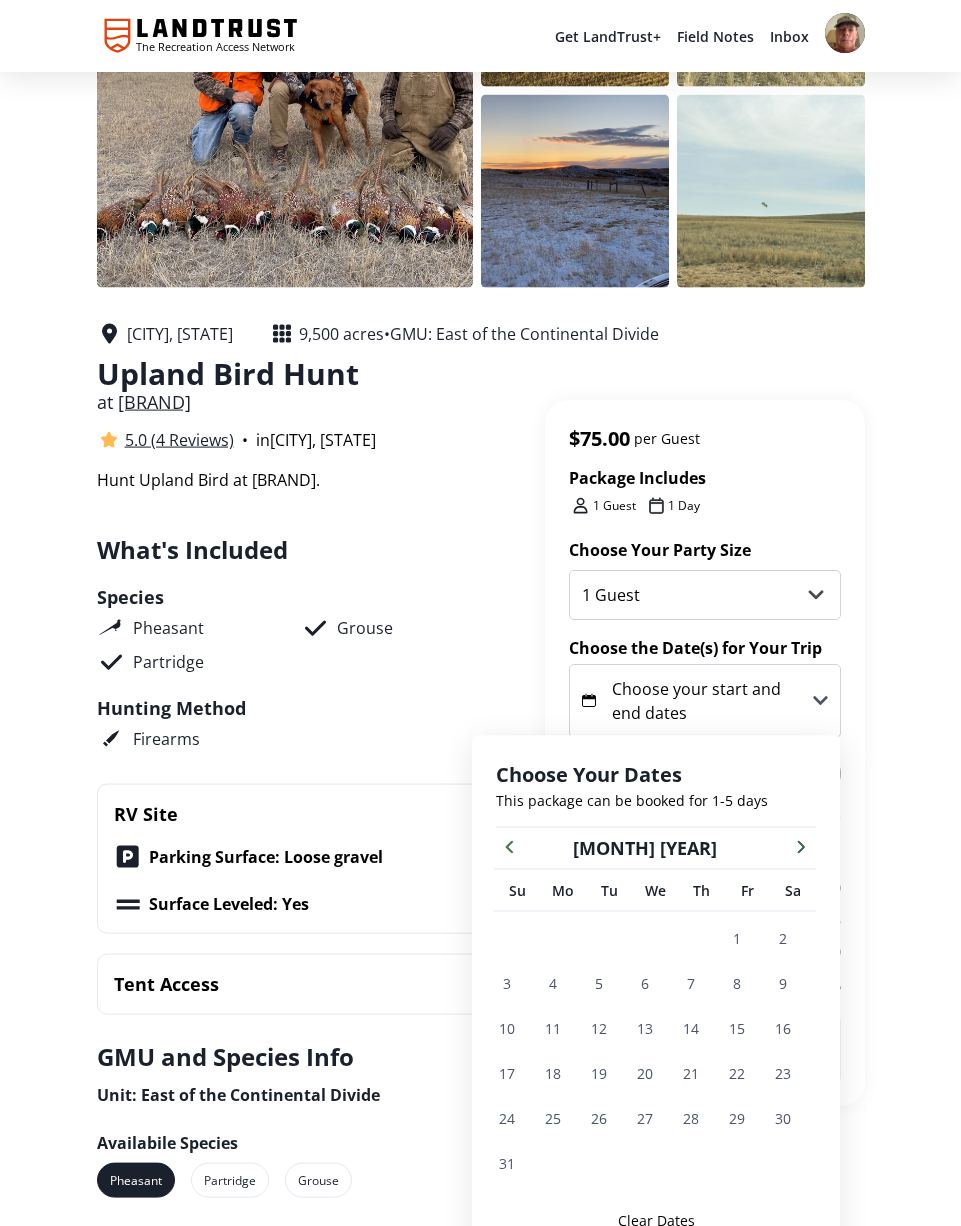 scroll, scrollTop: 179, scrollLeft: 0, axis: vertical 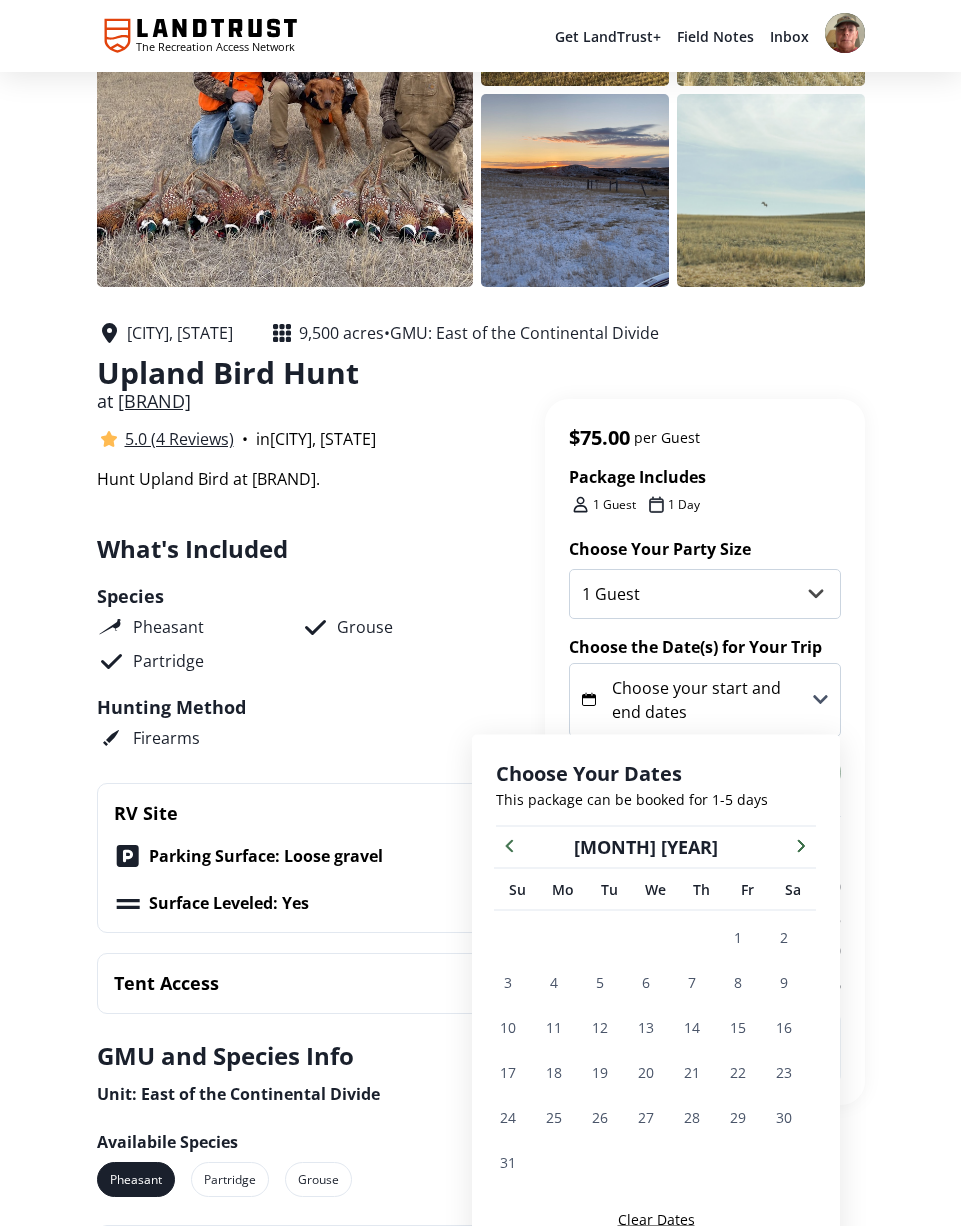 click at bounding box center (801, 845) 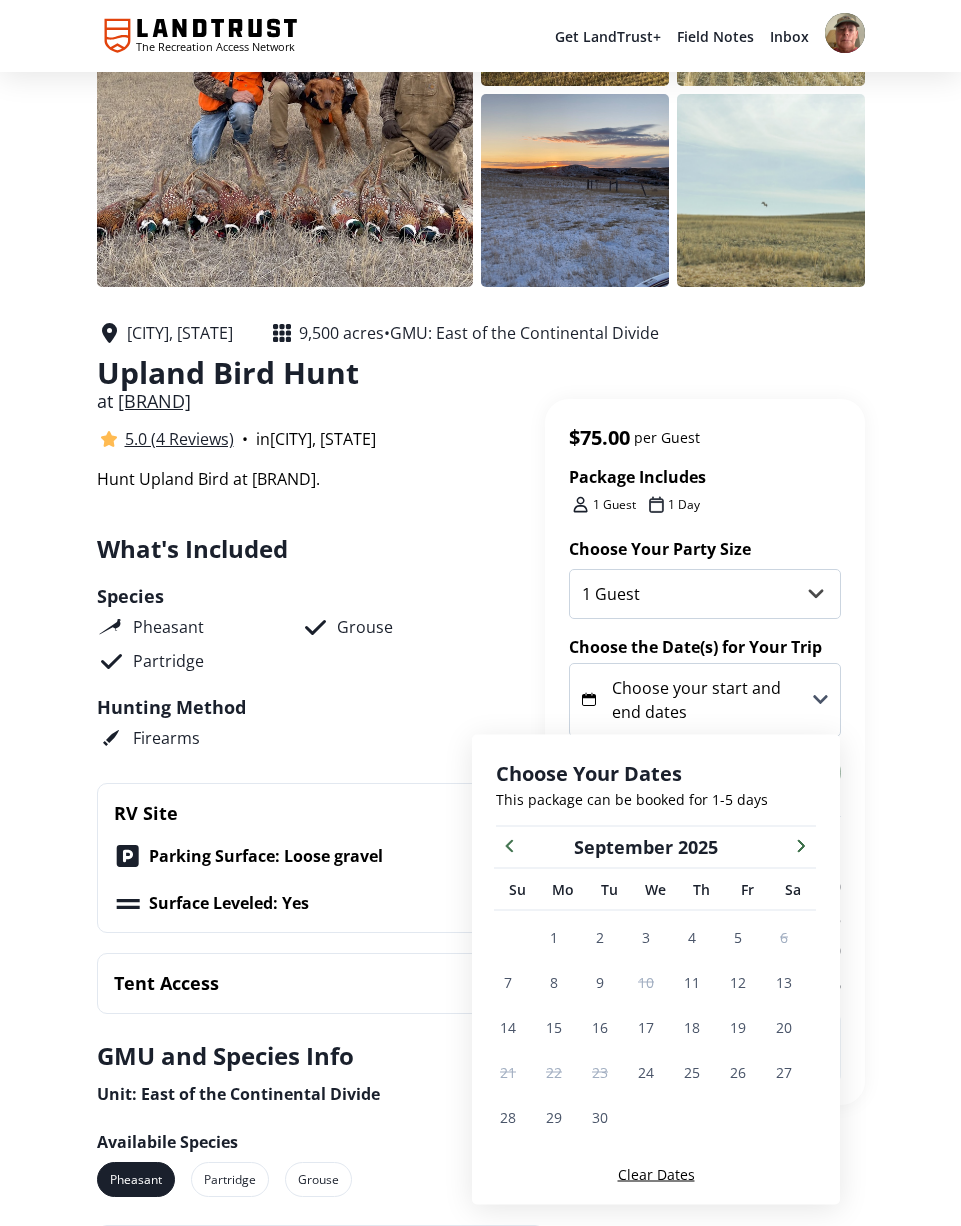 click at bounding box center (801, 845) 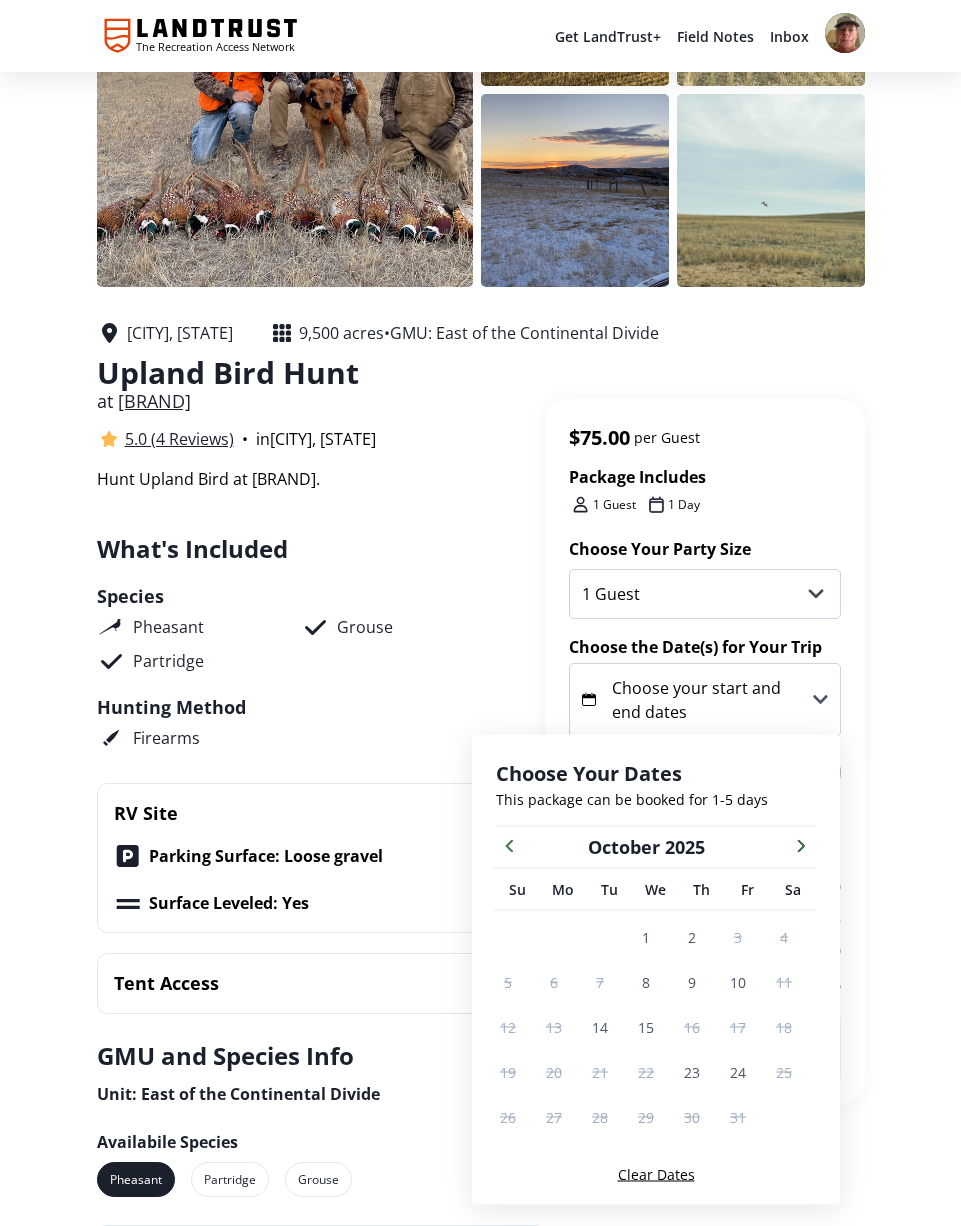 click on "8" at bounding box center [646, 982] 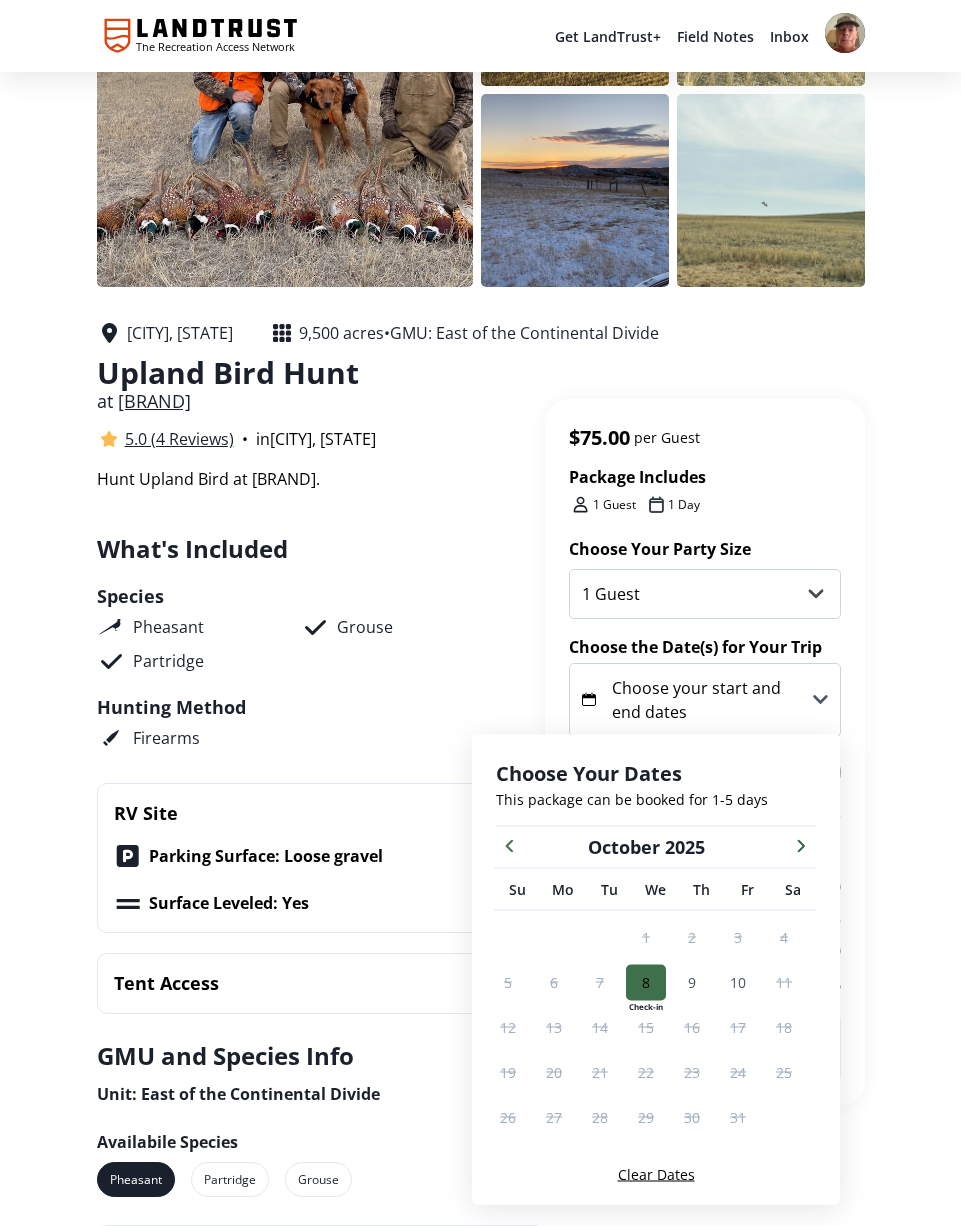 click on "Choose your start and end dates" at bounding box center [705, 700] 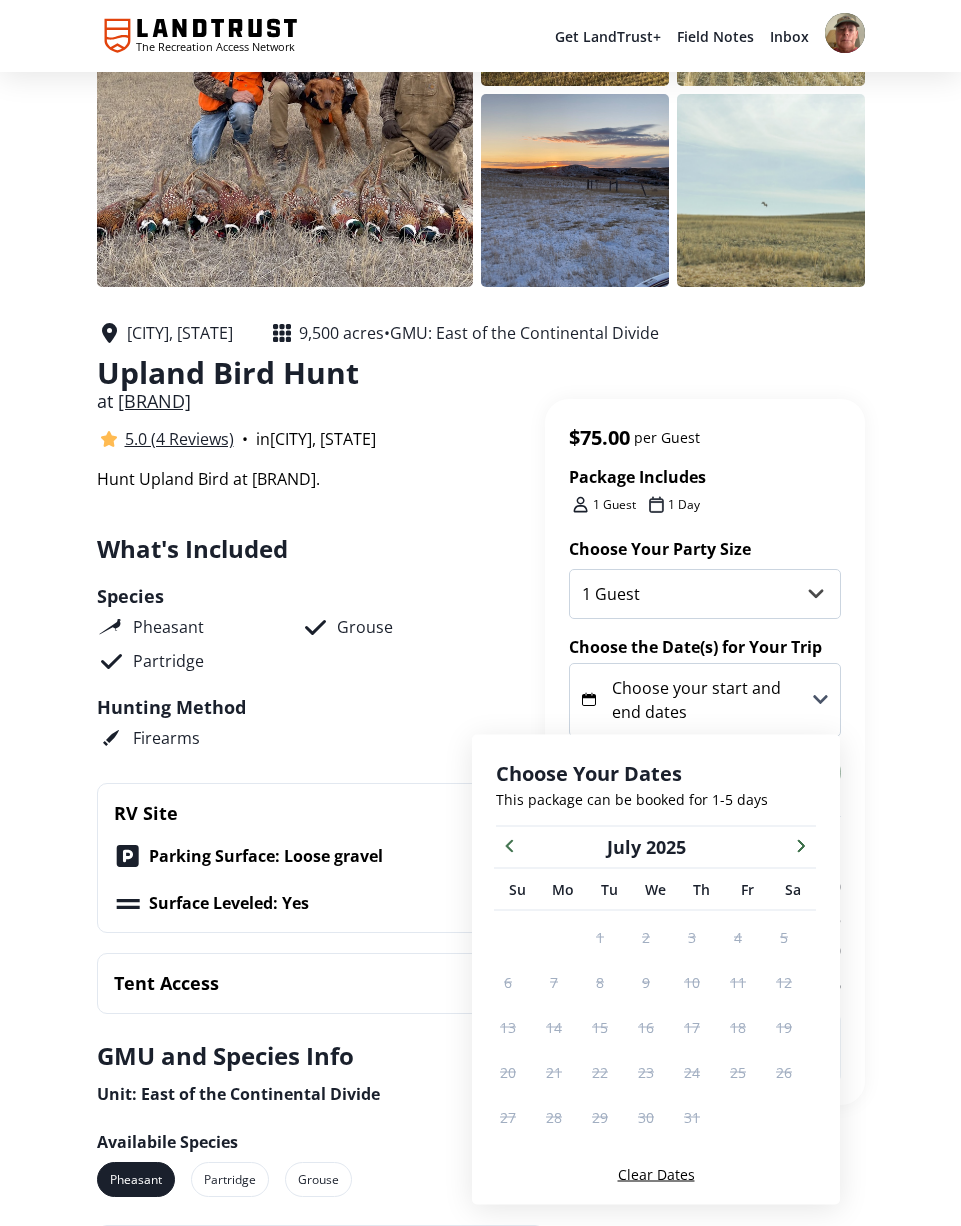 click at bounding box center [801, 845] 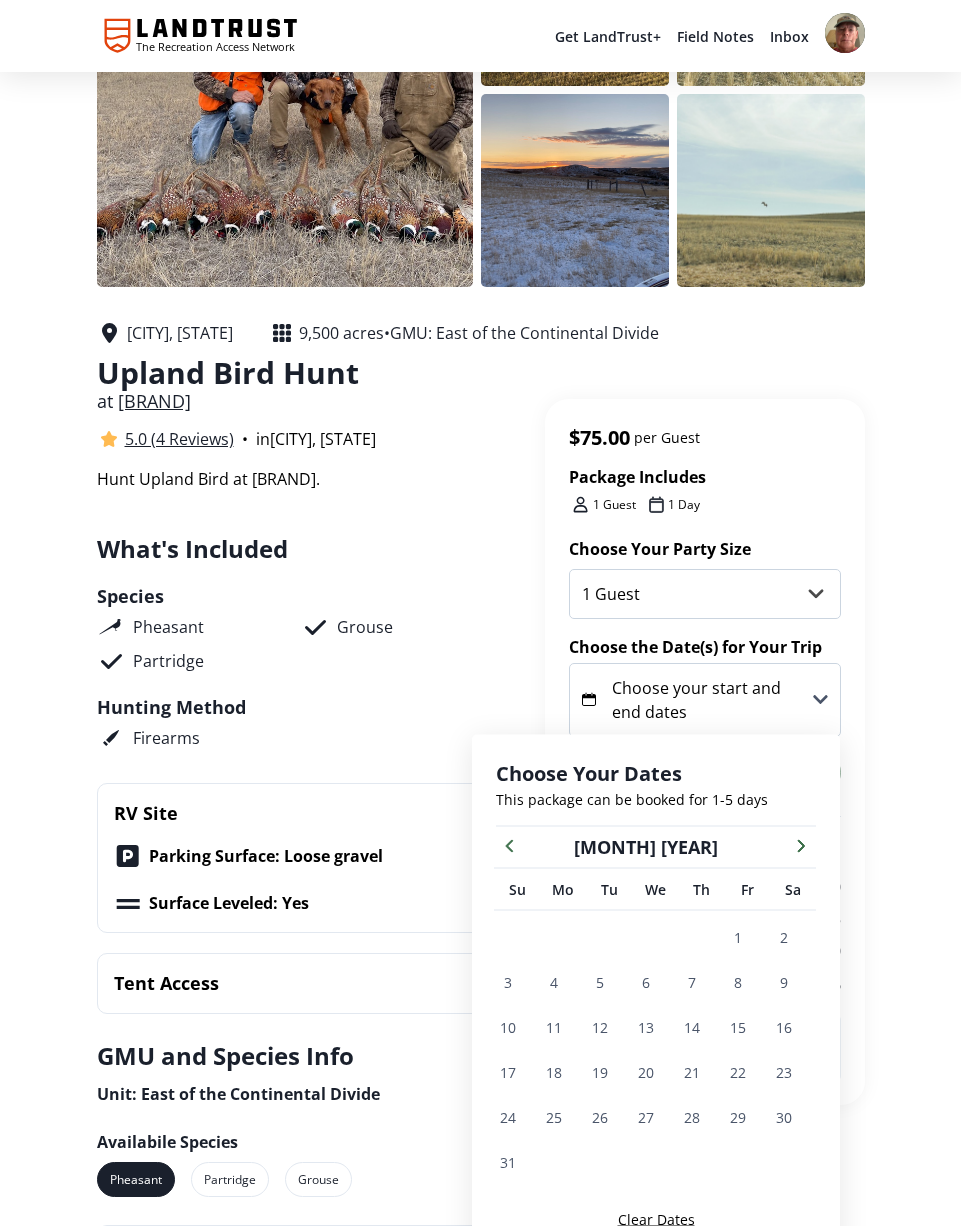 click on "July 2025 1 2 3 4 5 6 7 8 9 10 11 12 13 14 15 16 17 18 19 20 21 22 23 24 25 26 27 28 29 30 31 August 2025 1 2 3 4 5 6 7 8 9 10 11 12 13 14 15 16 17 18 19 20 21 22 23 24 25 26 27 28 29 30 31 September 2025 1 2 3 4 5 6 7 8 9 10 11 12 13 14 15 16 17 18 19 20 21 22 23 24 25 26 27 28 29 30" at bounding box center (995, 1006) 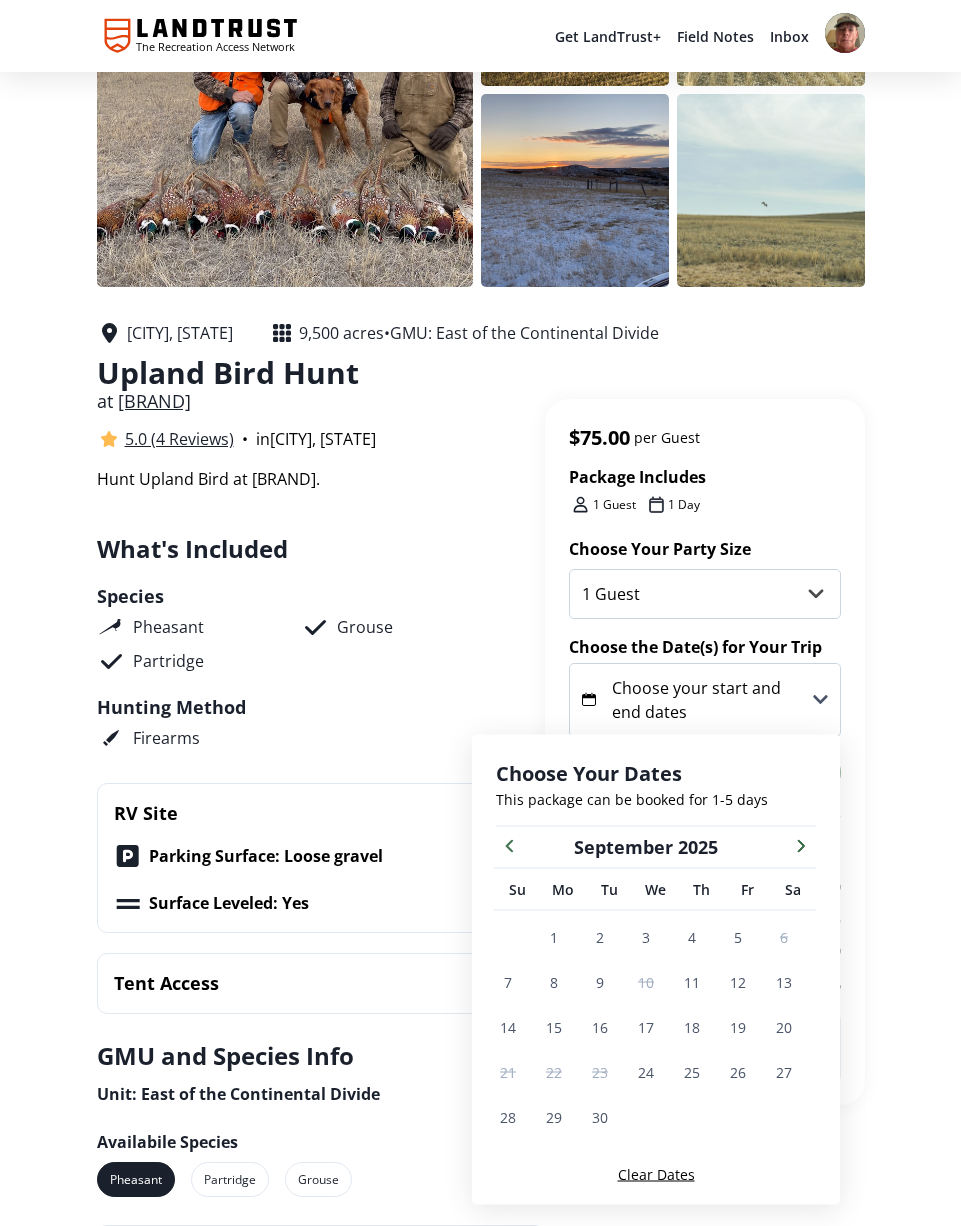 click at bounding box center [801, 845] 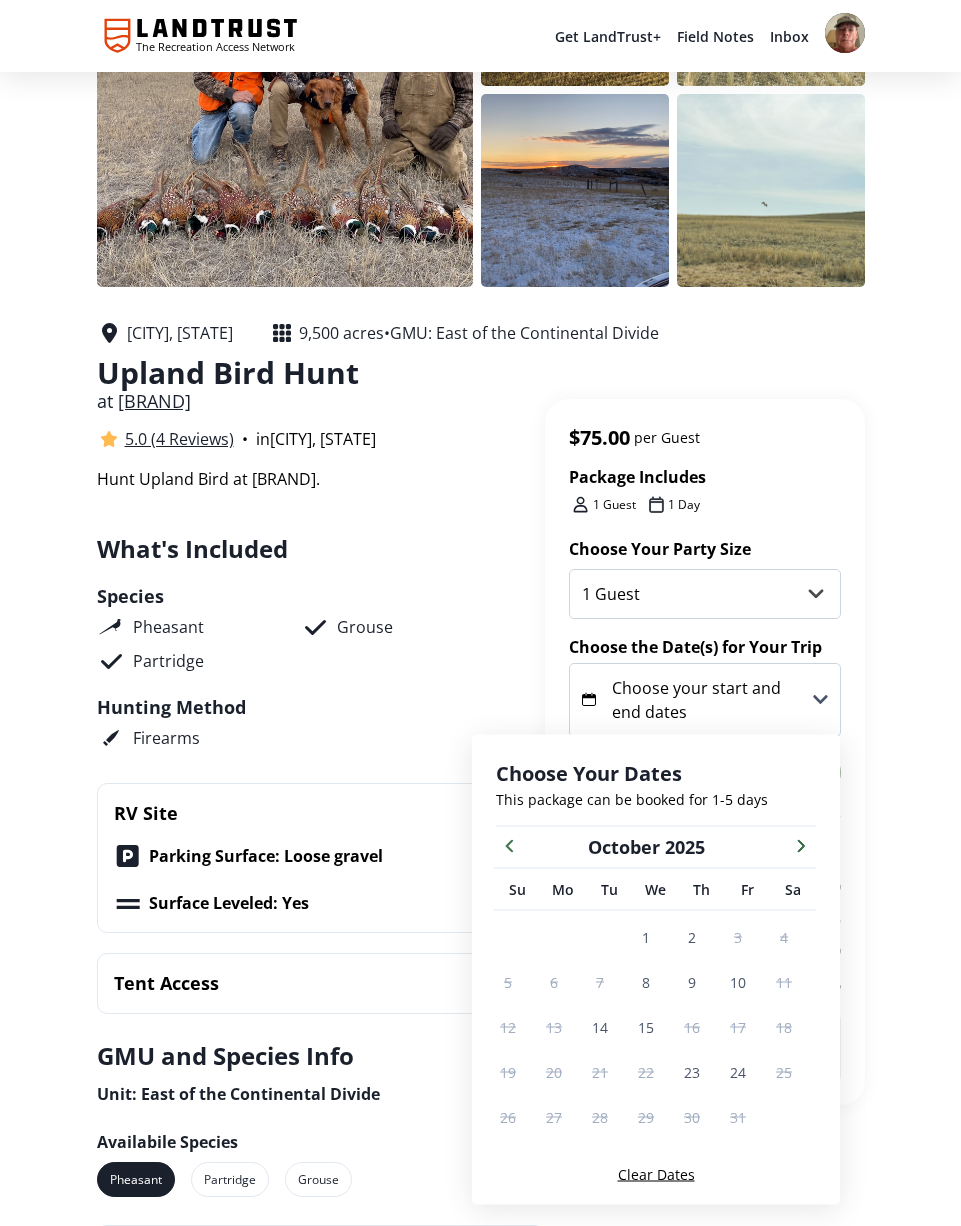 click on "8" at bounding box center (646, 982) 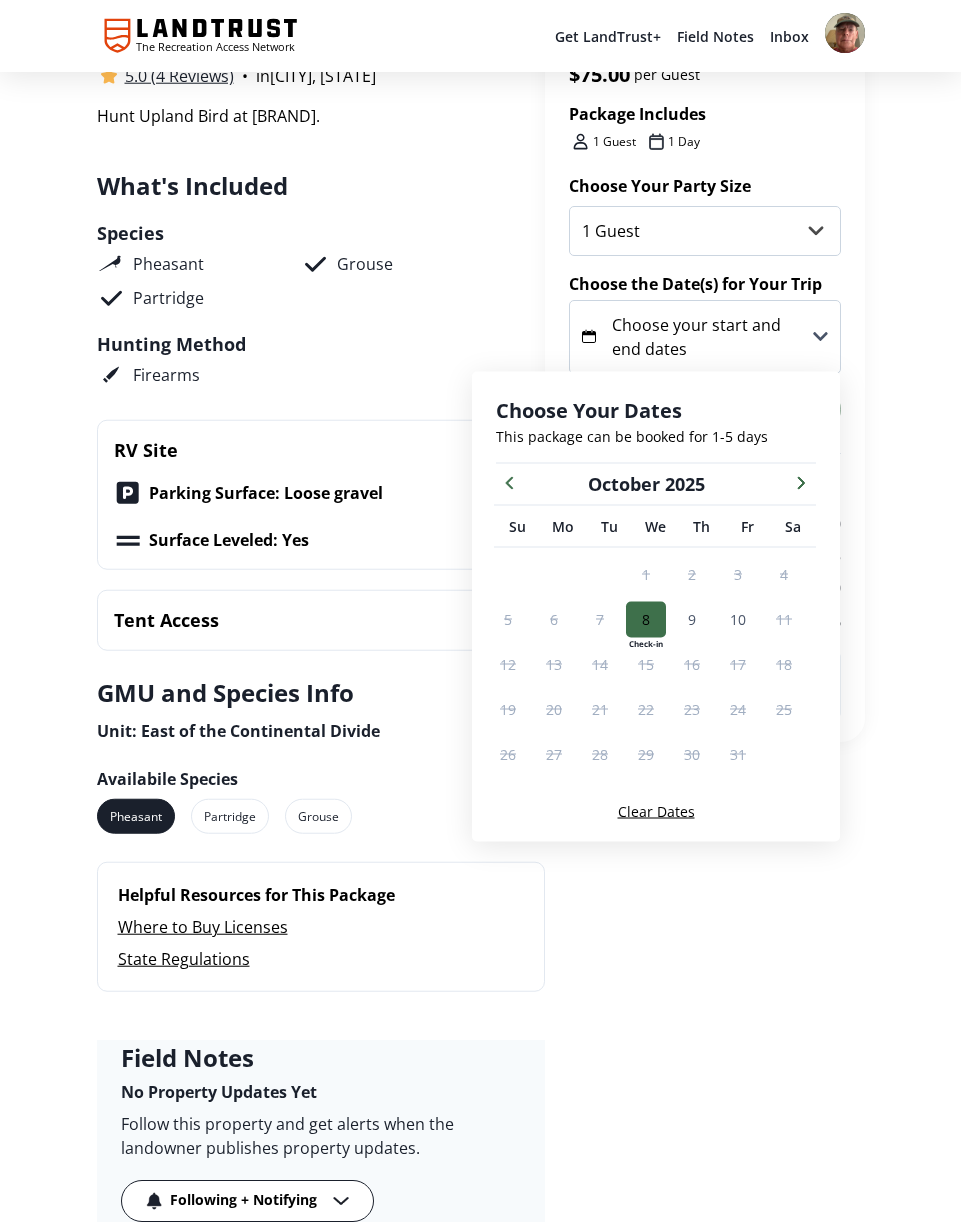 scroll, scrollTop: 544, scrollLeft: 0, axis: vertical 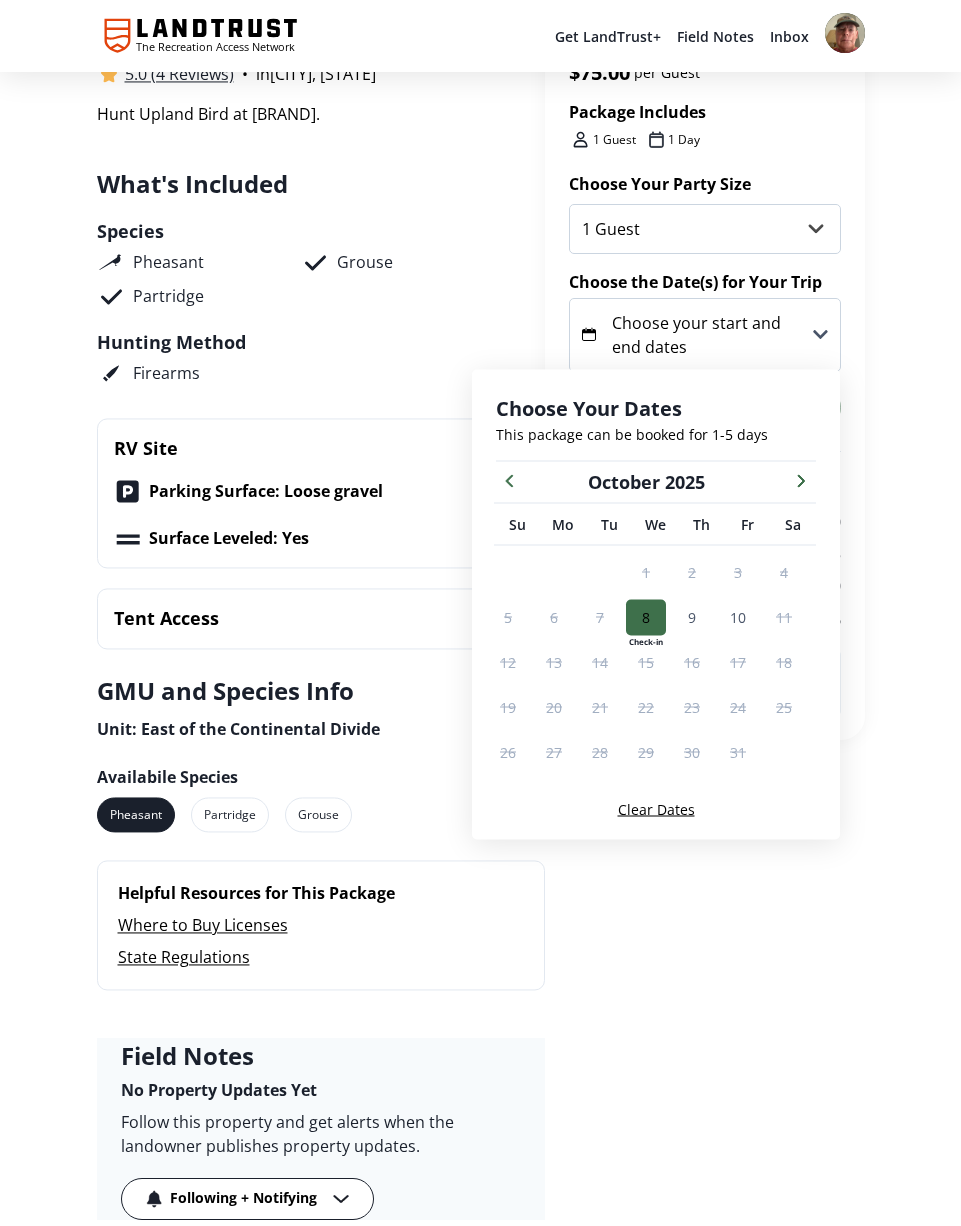 click on "8 Check-in" at bounding box center [646, 617] 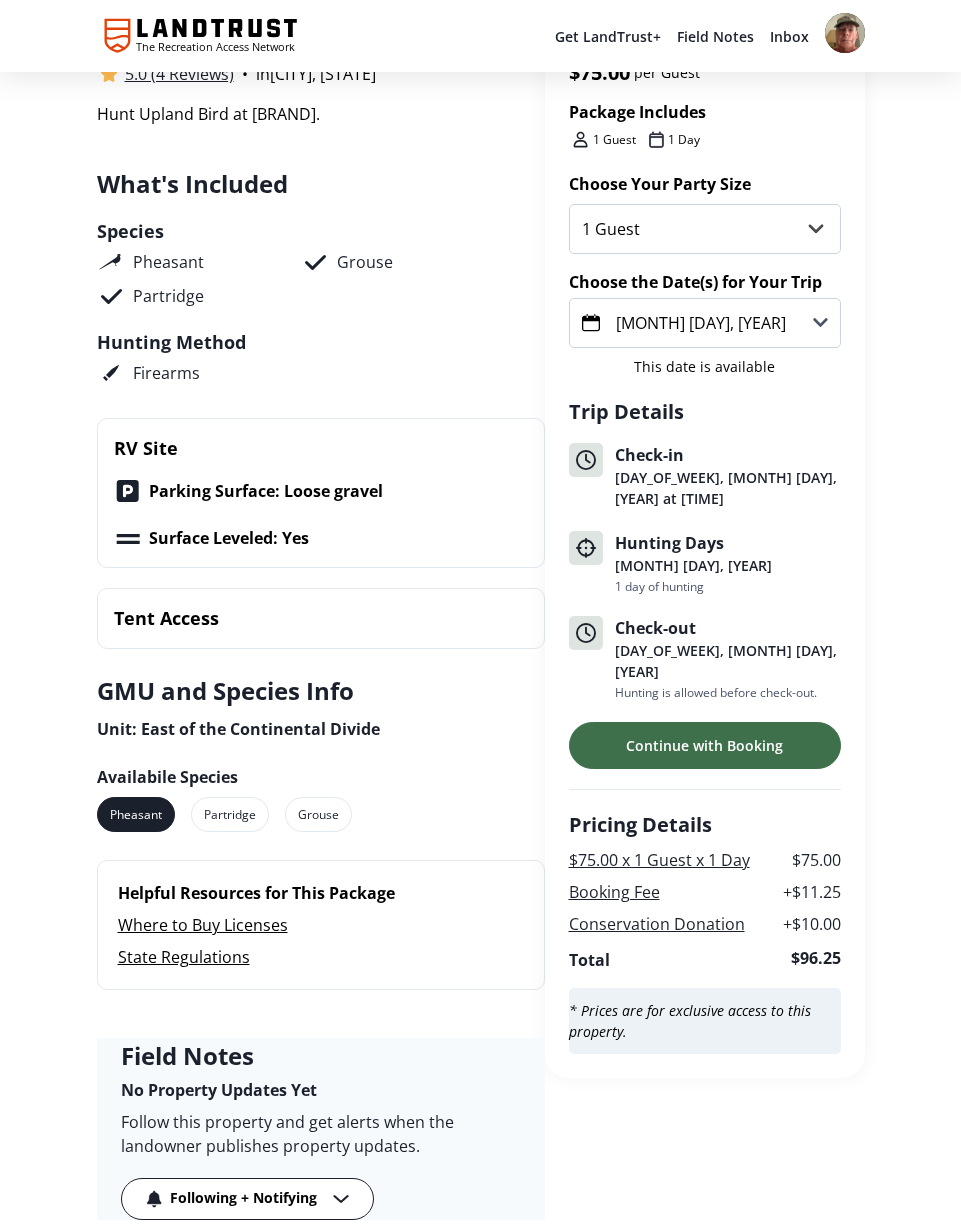 click on "Continue with Booking" at bounding box center [704, 745] 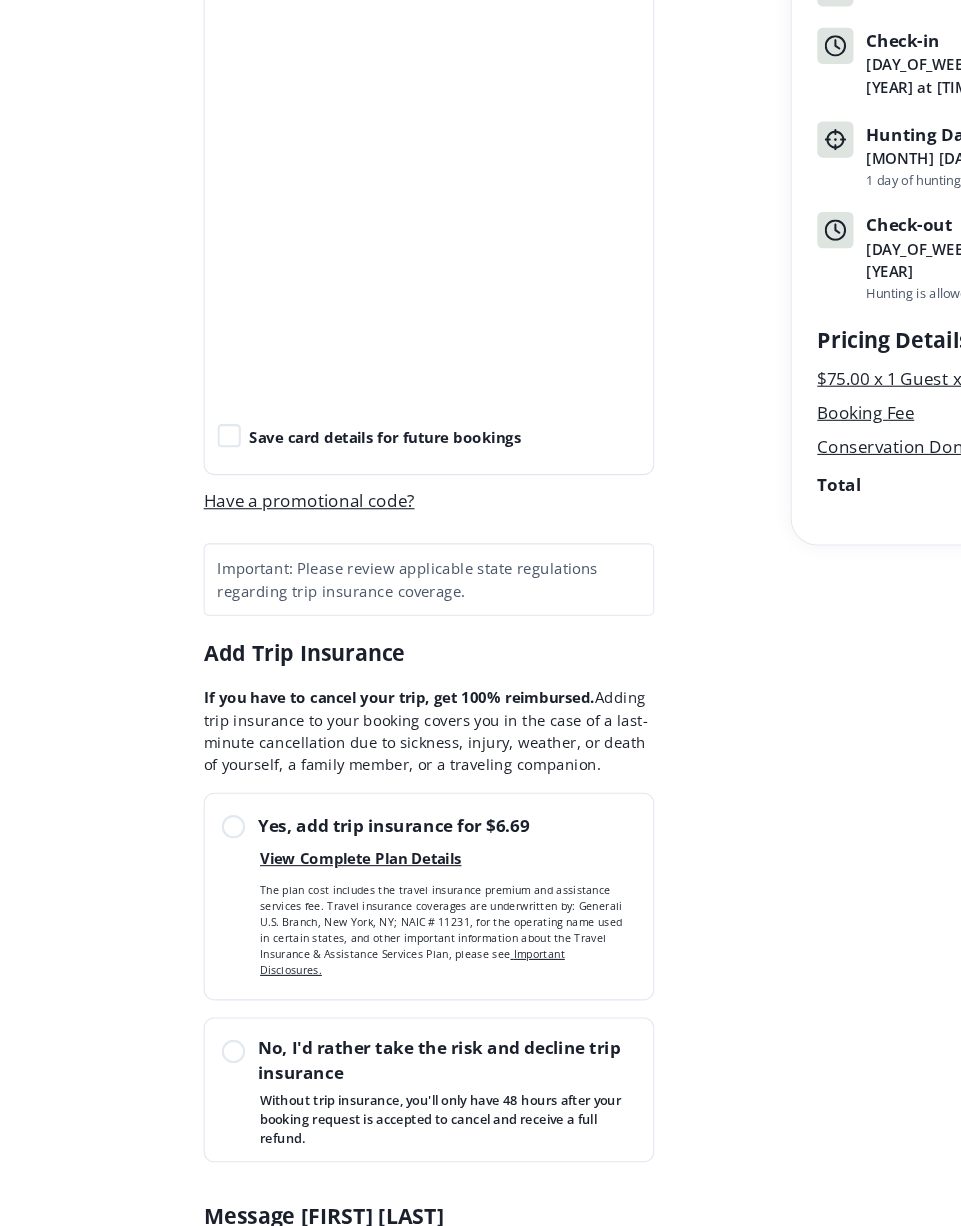 scroll, scrollTop: 462, scrollLeft: 0, axis: vertical 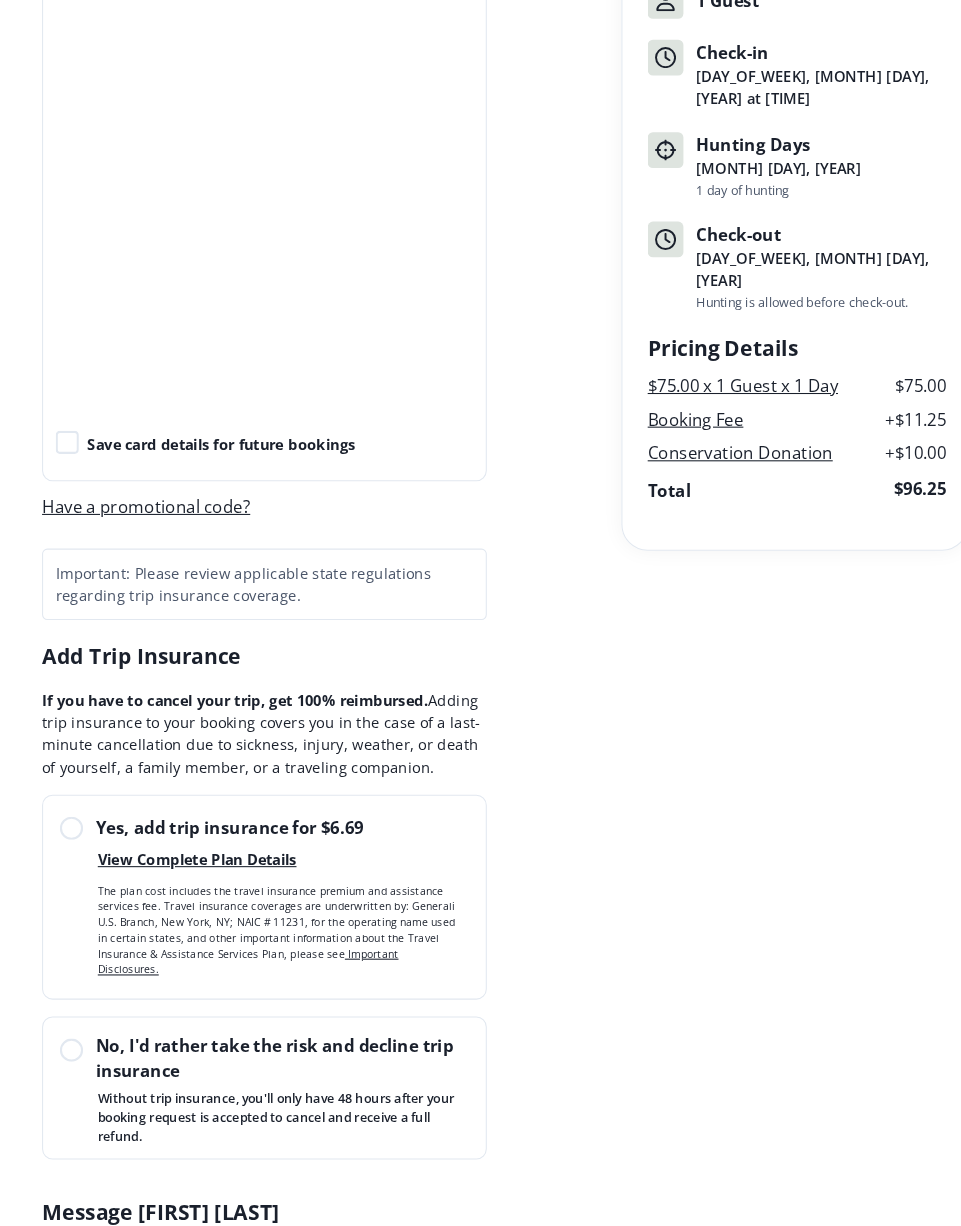 click on "No, I'd rather take the risk and decline trip insurance" at bounding box center (261, 1007) 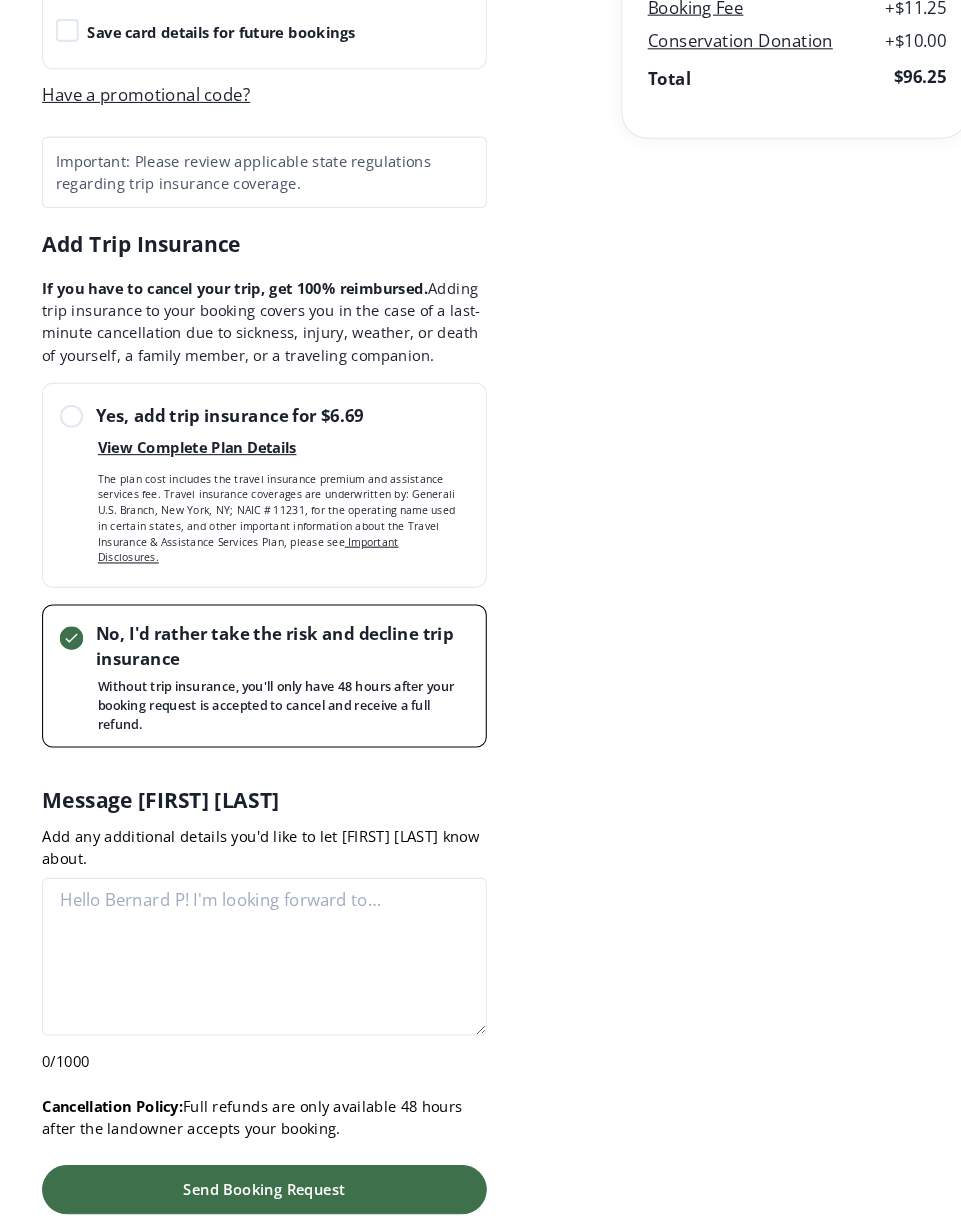 scroll, scrollTop: 854, scrollLeft: 0, axis: vertical 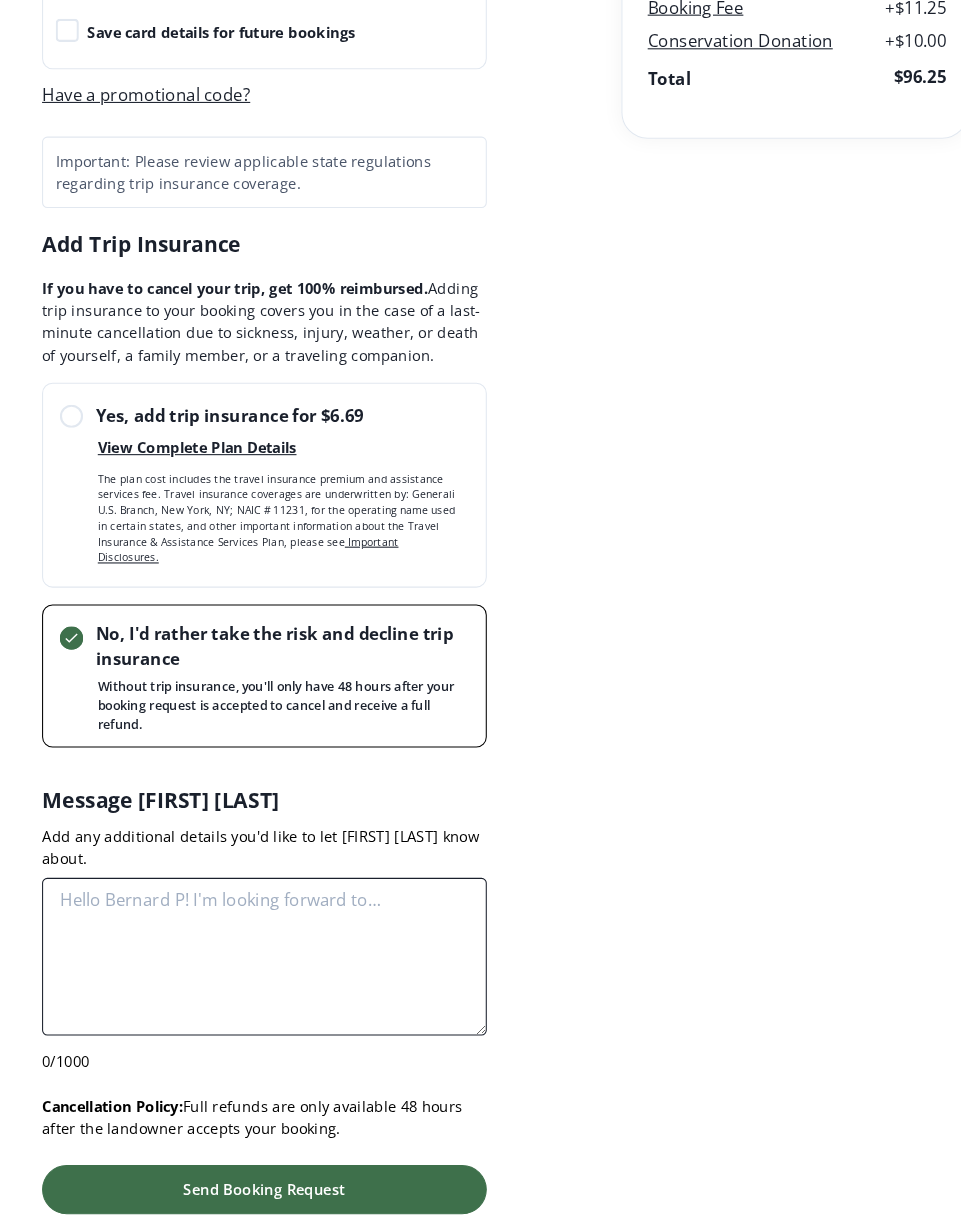 click at bounding box center (251, 910) 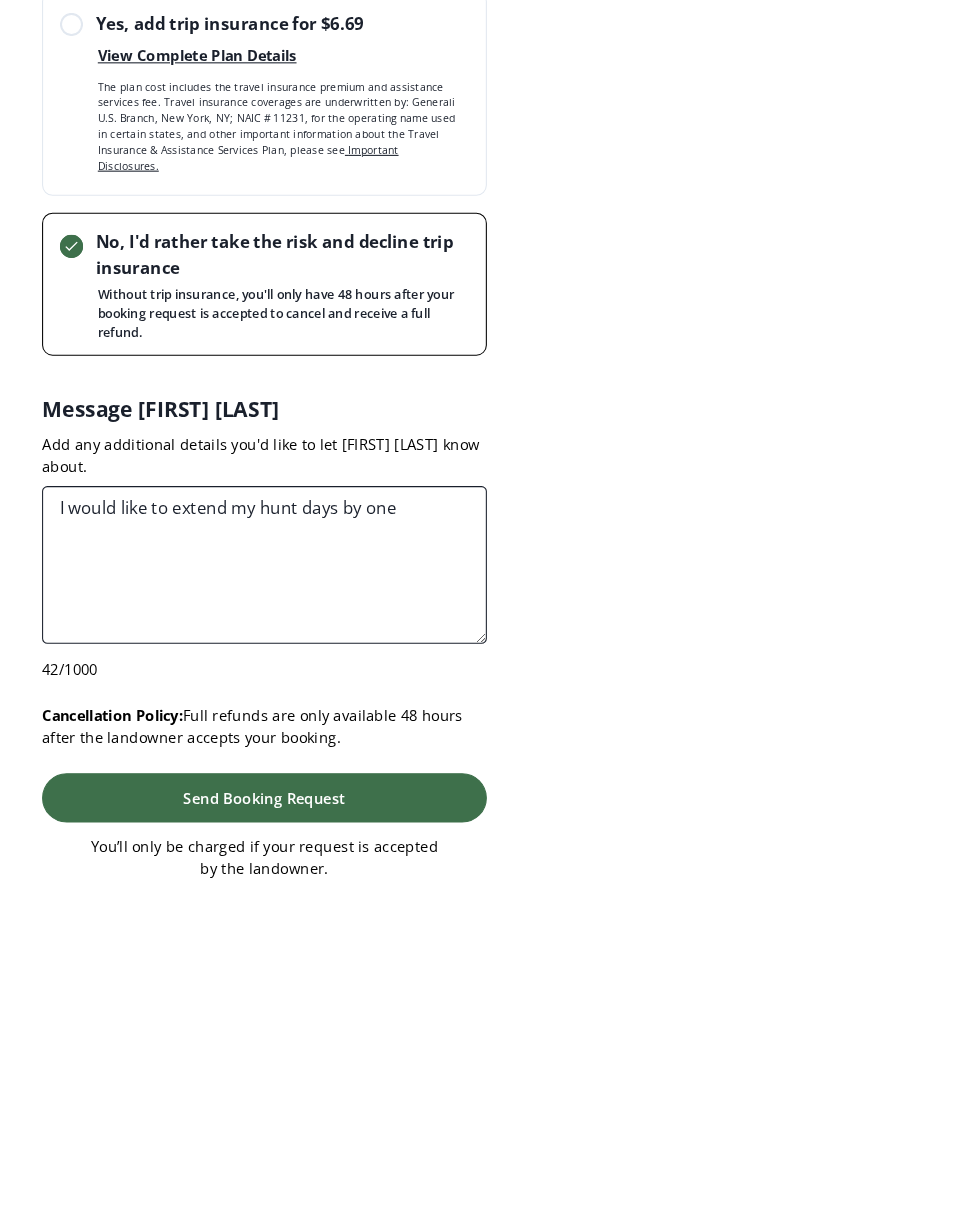 type on "I would like to extend my hunt days by one" 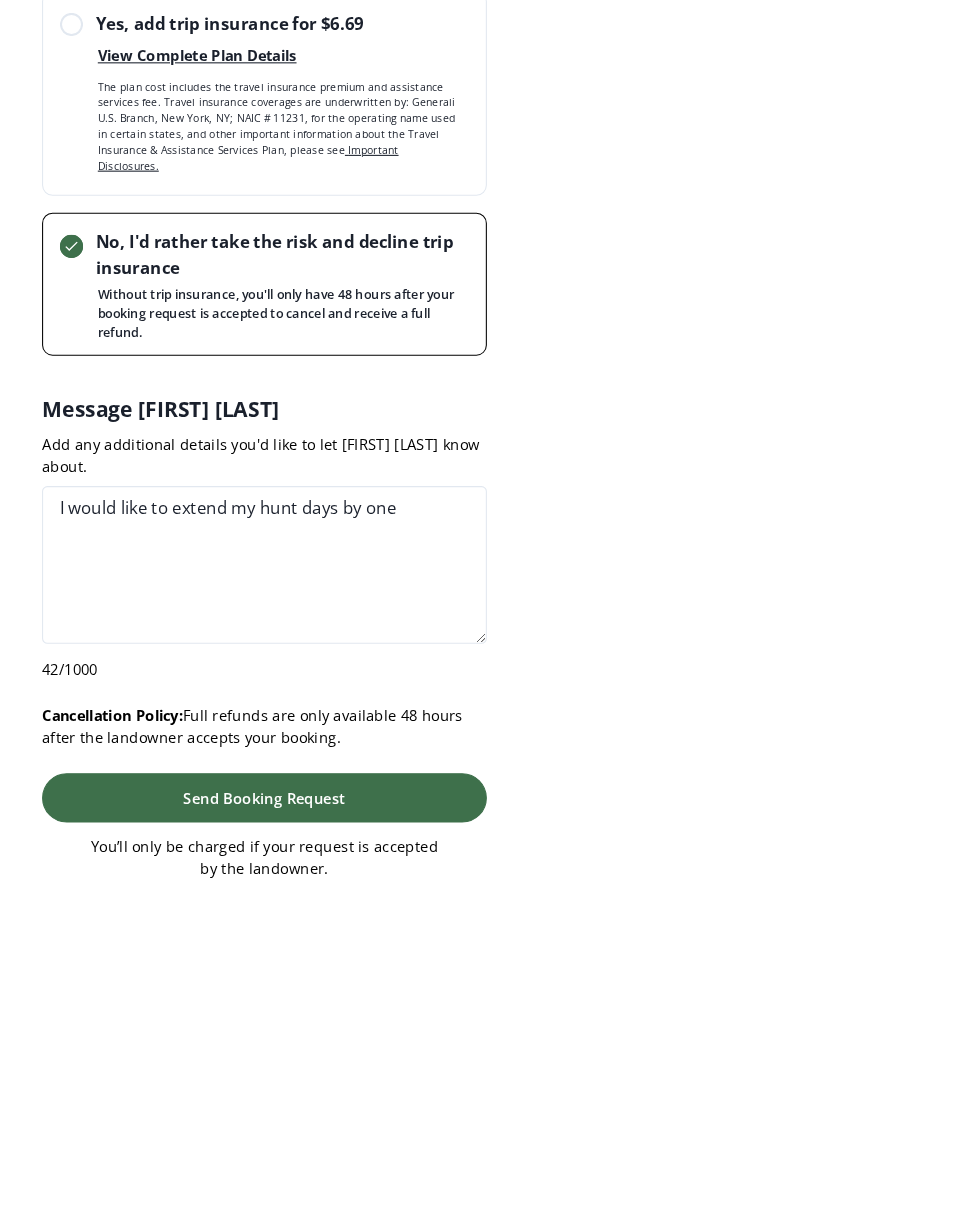 click on "Upland Bird Hunt BP Hosted by Bernard P Trip Details 1 Guest Check-in Wed, Oct 08, 2025 at 5:00 AM Hunting Days Oct 08, 2025 1 day of hunting Check-out Wed, Oct 08, 2025 Hunting is allowed before check-out. Pricing Details $75.00 x 1 Guest x 1 Day $75.00 Booking Fee + $11.25 Conservation Donation + $10.00 Total $96.25" at bounding box center [766, 202] 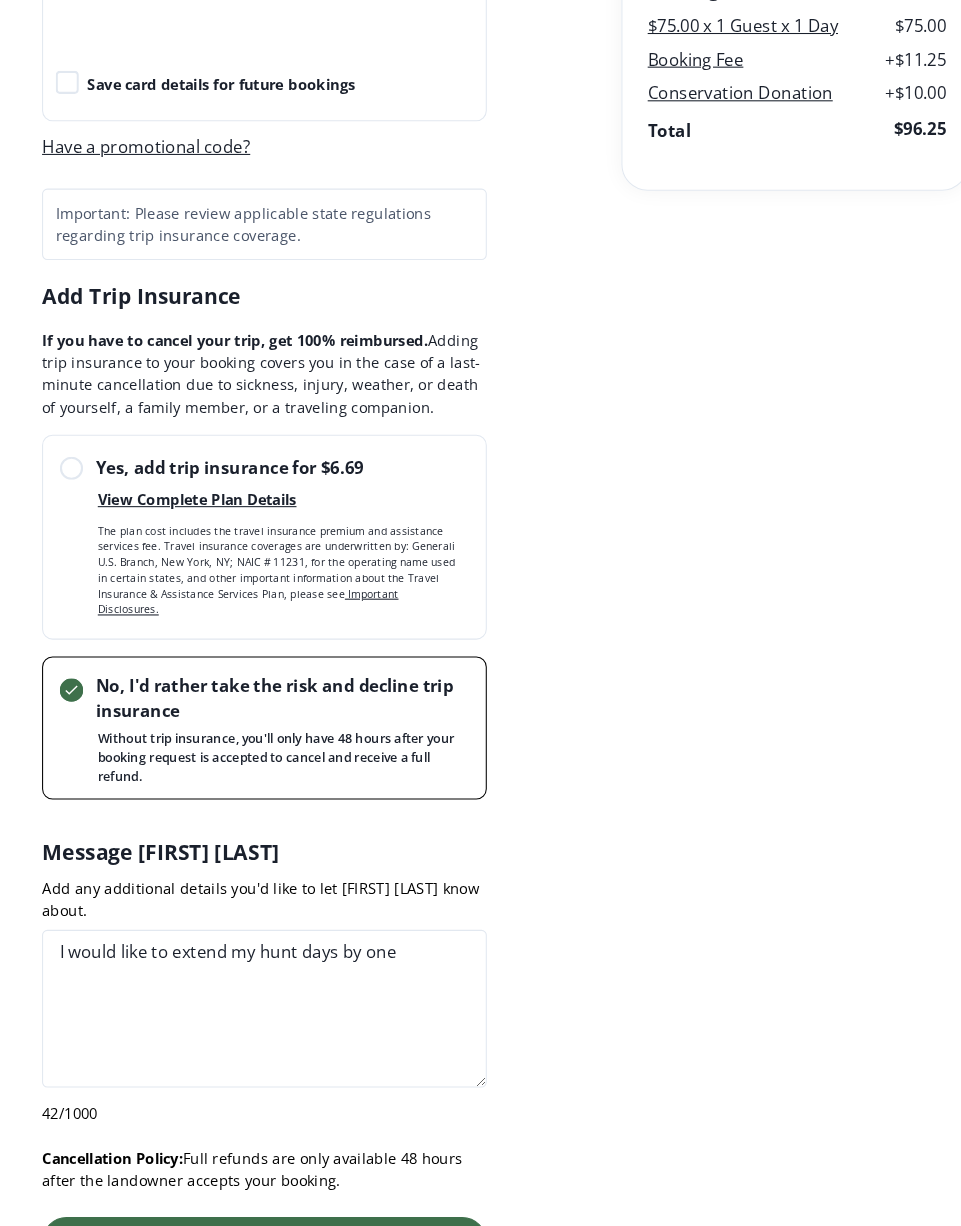 scroll, scrollTop: 854, scrollLeft: 0, axis: vertical 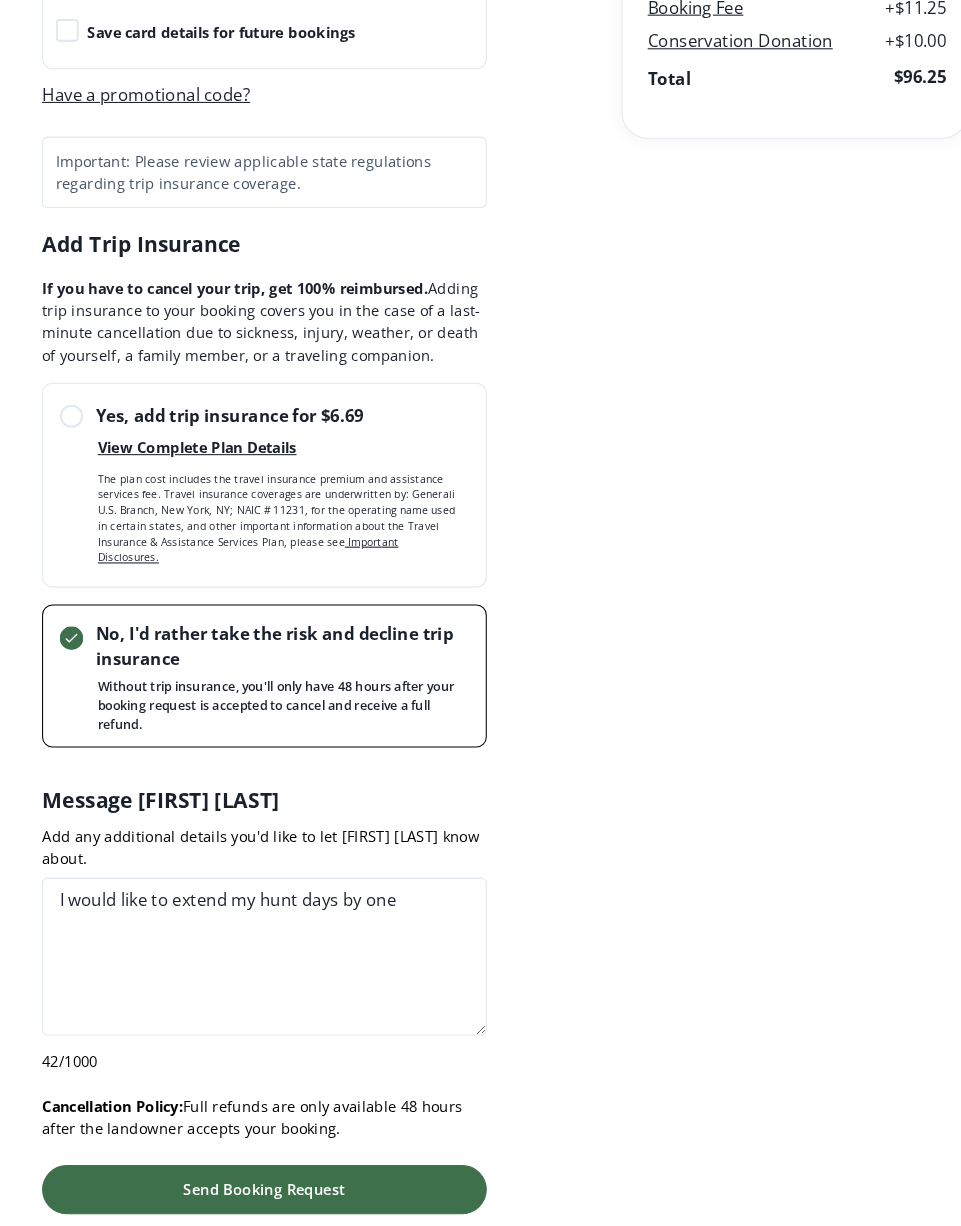 click on "Send Booking Request" at bounding box center [251, 1131] 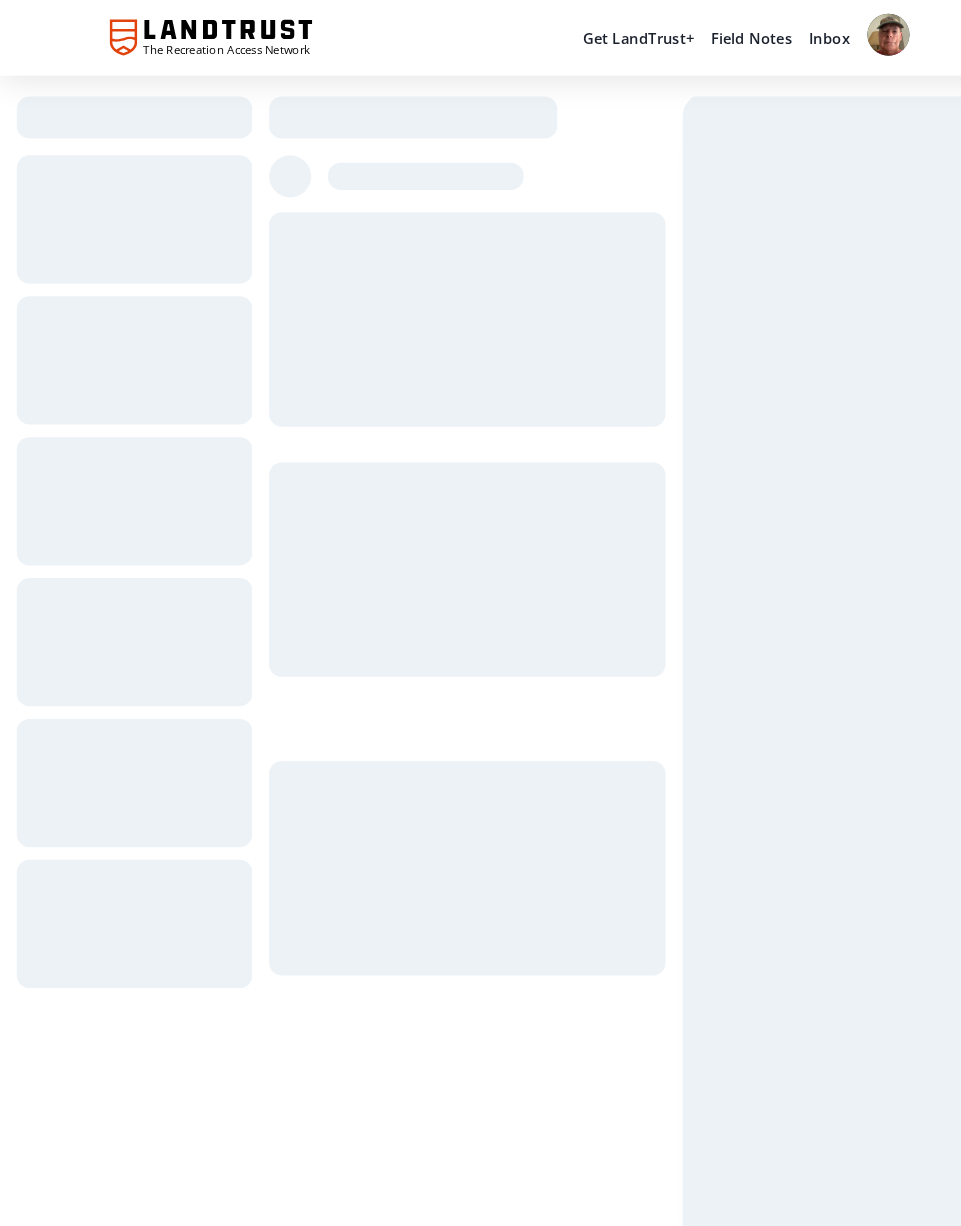 scroll, scrollTop: 0, scrollLeft: 0, axis: both 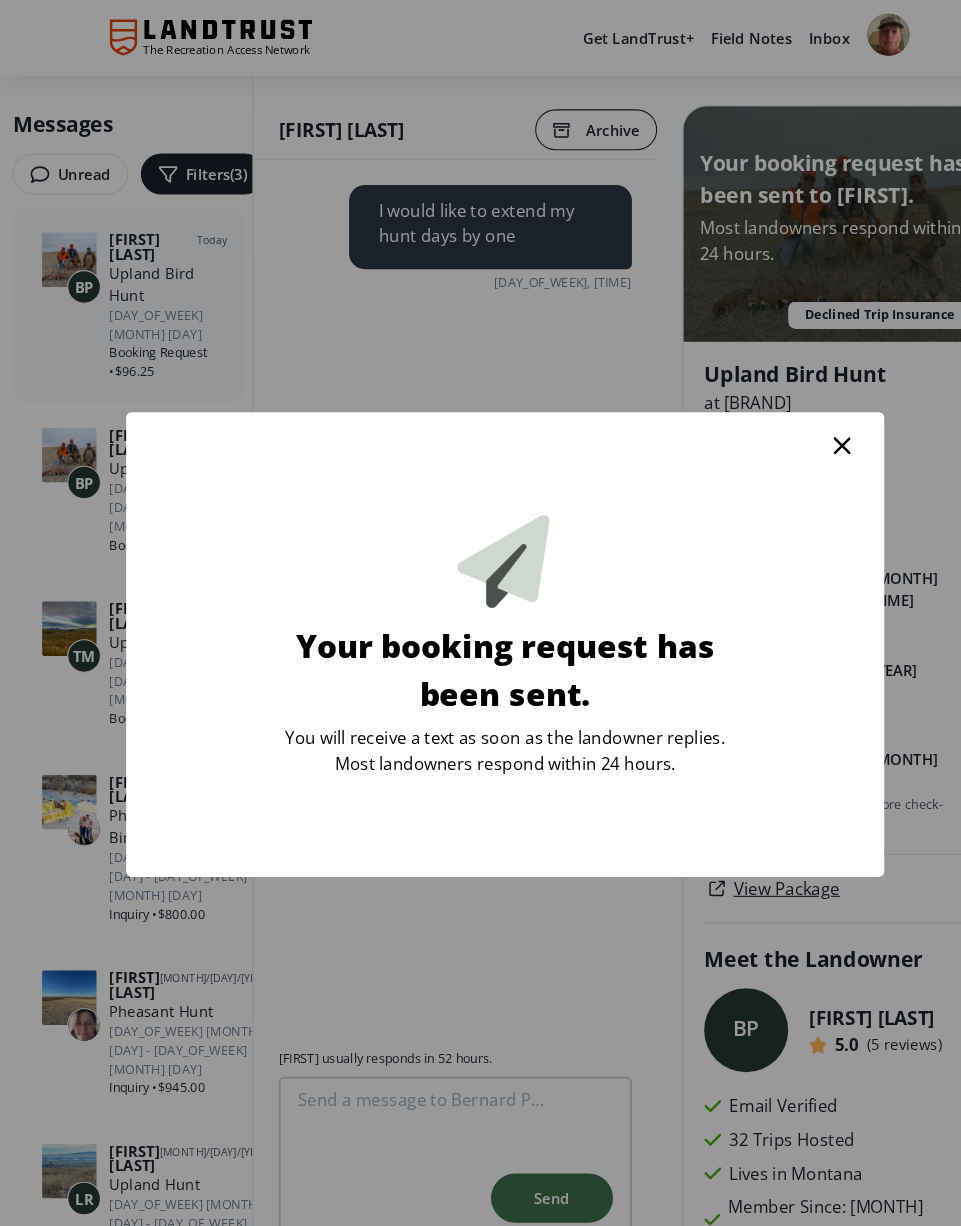click at bounding box center (801, 424) 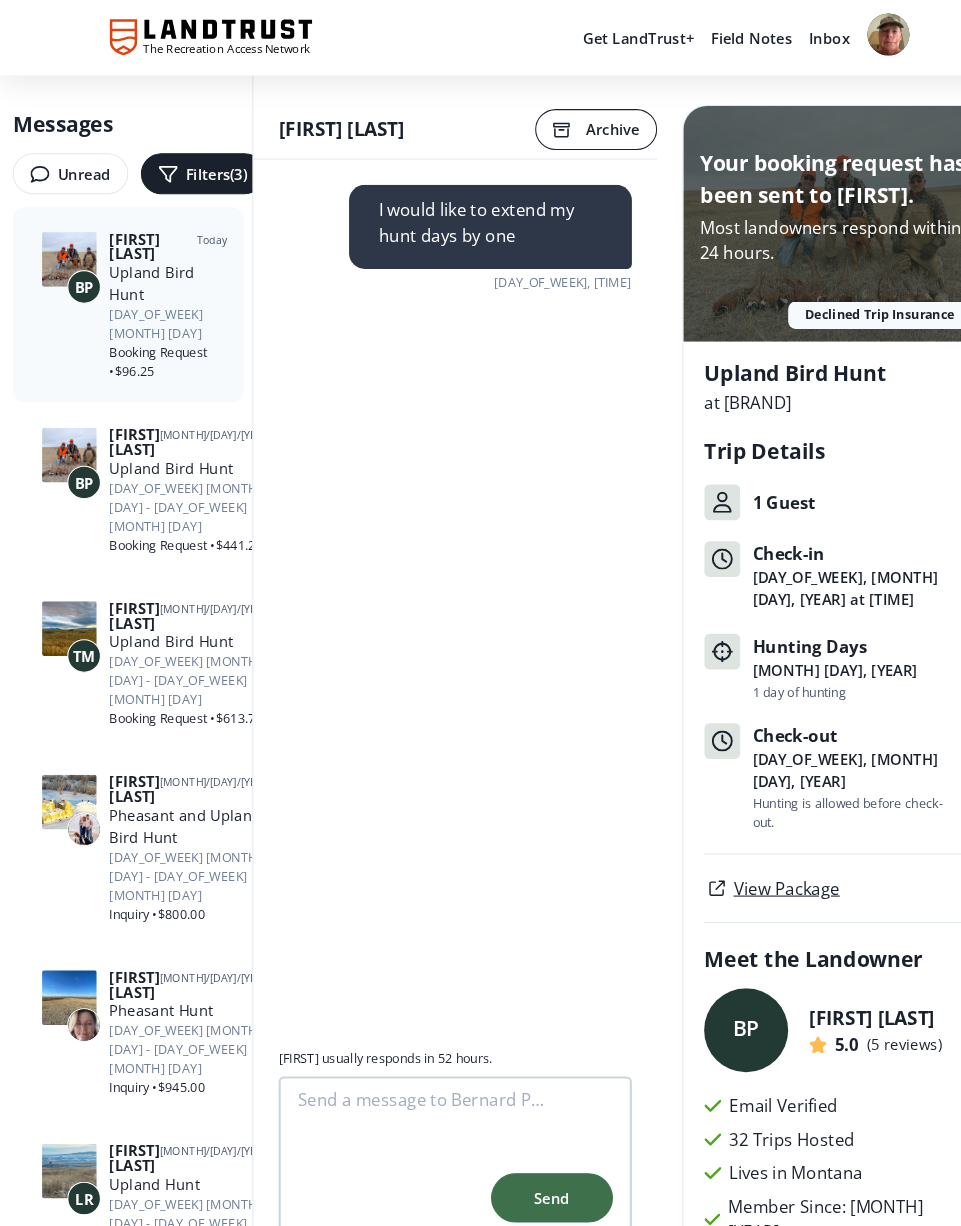 scroll, scrollTop: 0, scrollLeft: 0, axis: both 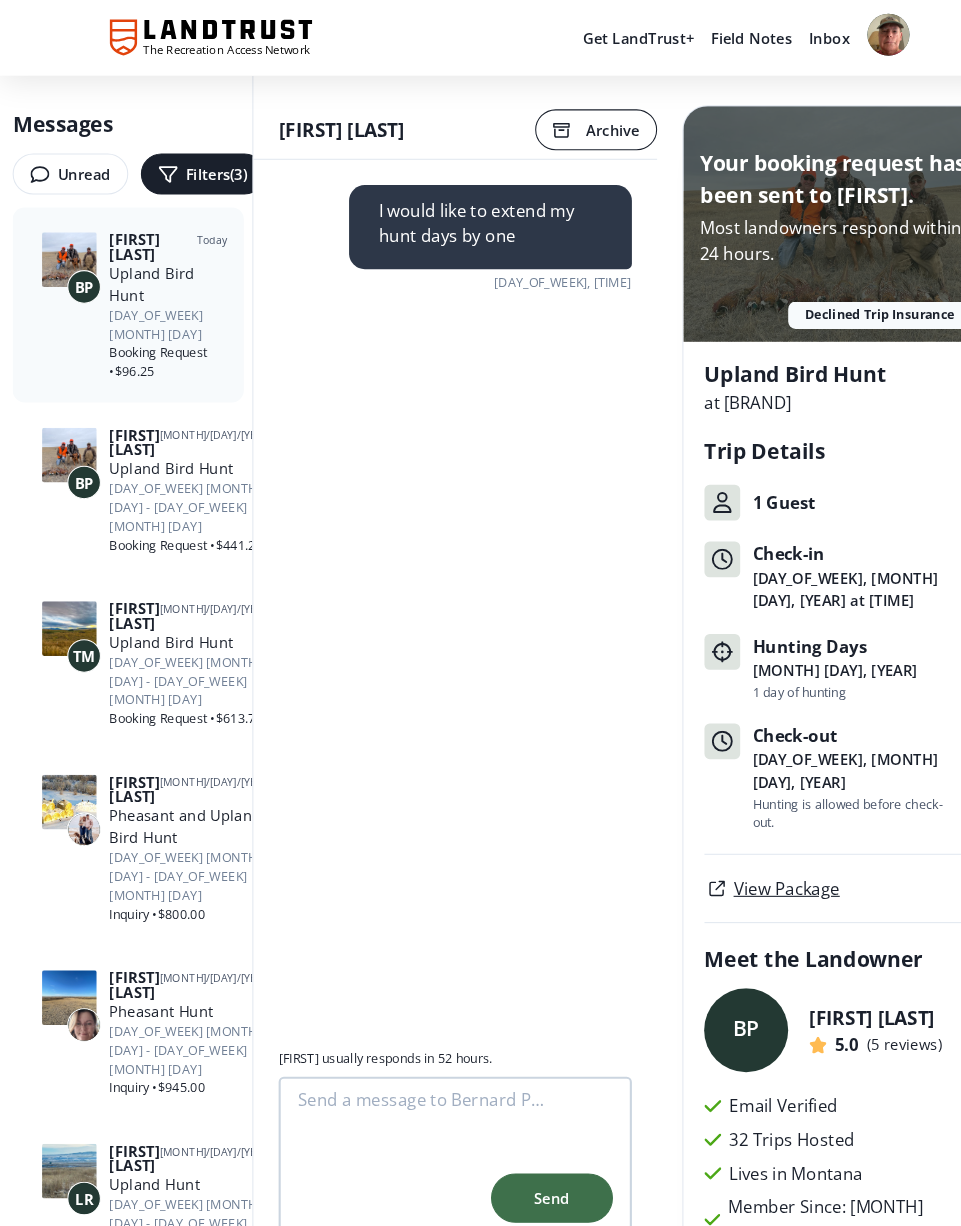 click at bounding box center [845, 33] 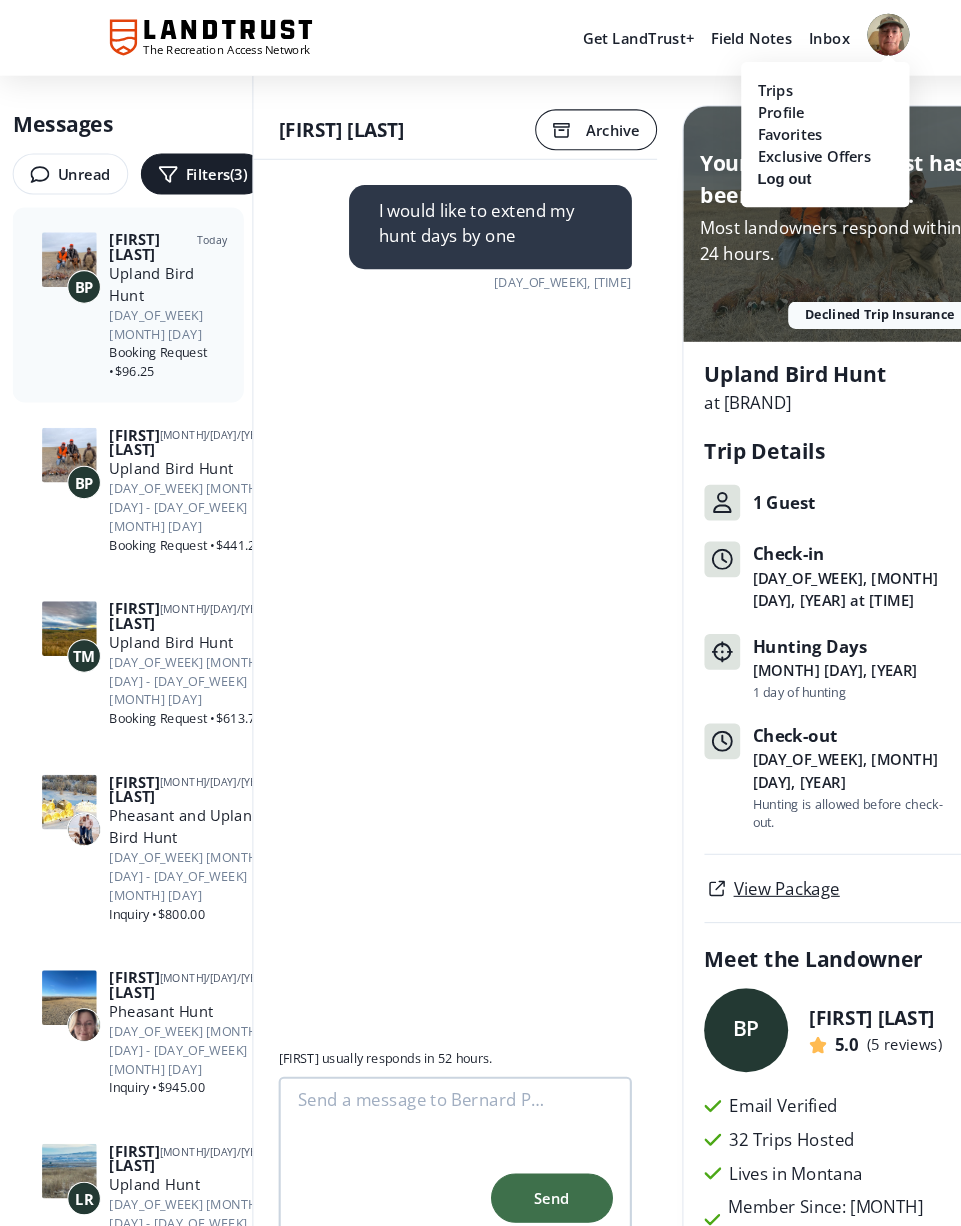 click on "Log out" at bounding box center [785, 170] 